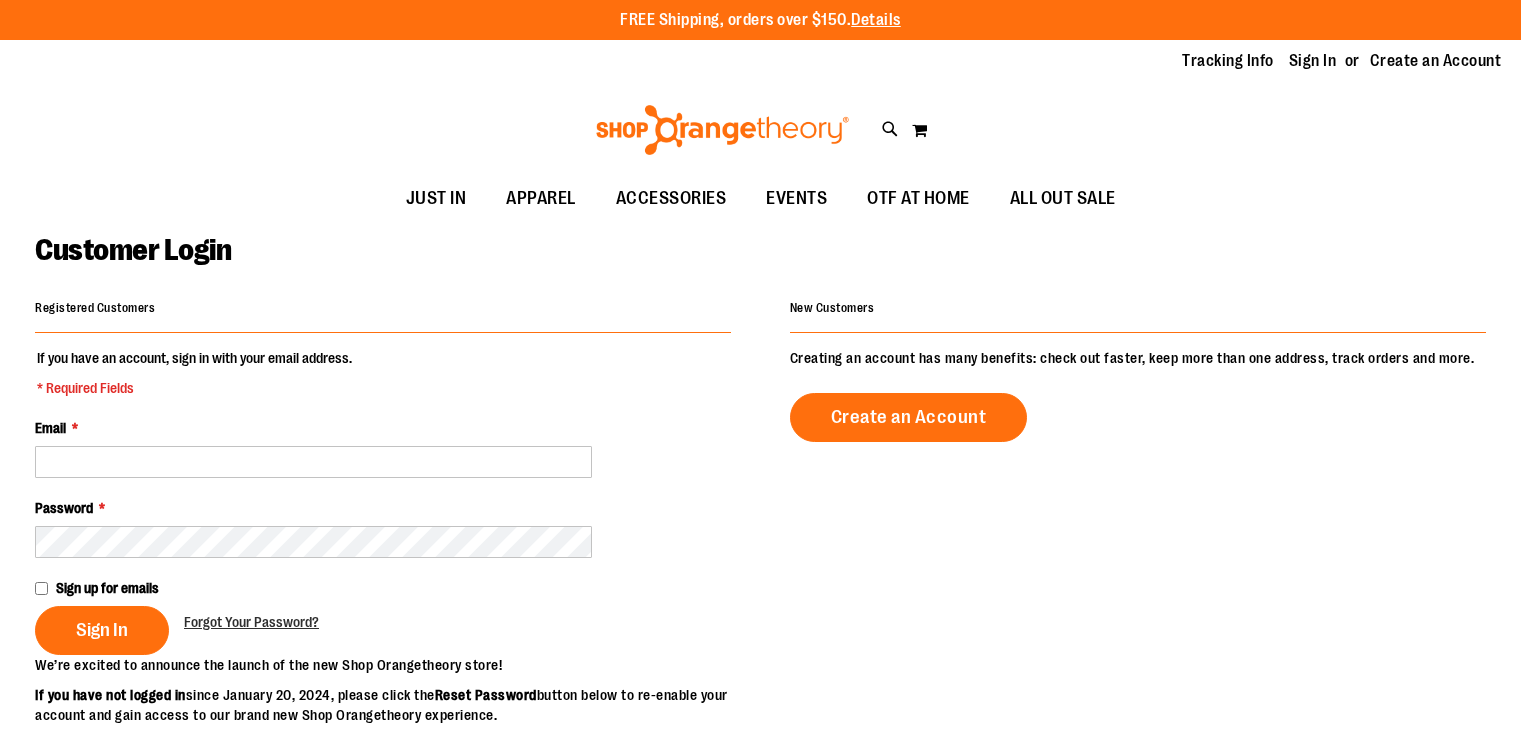 scroll, scrollTop: 0, scrollLeft: 0, axis: both 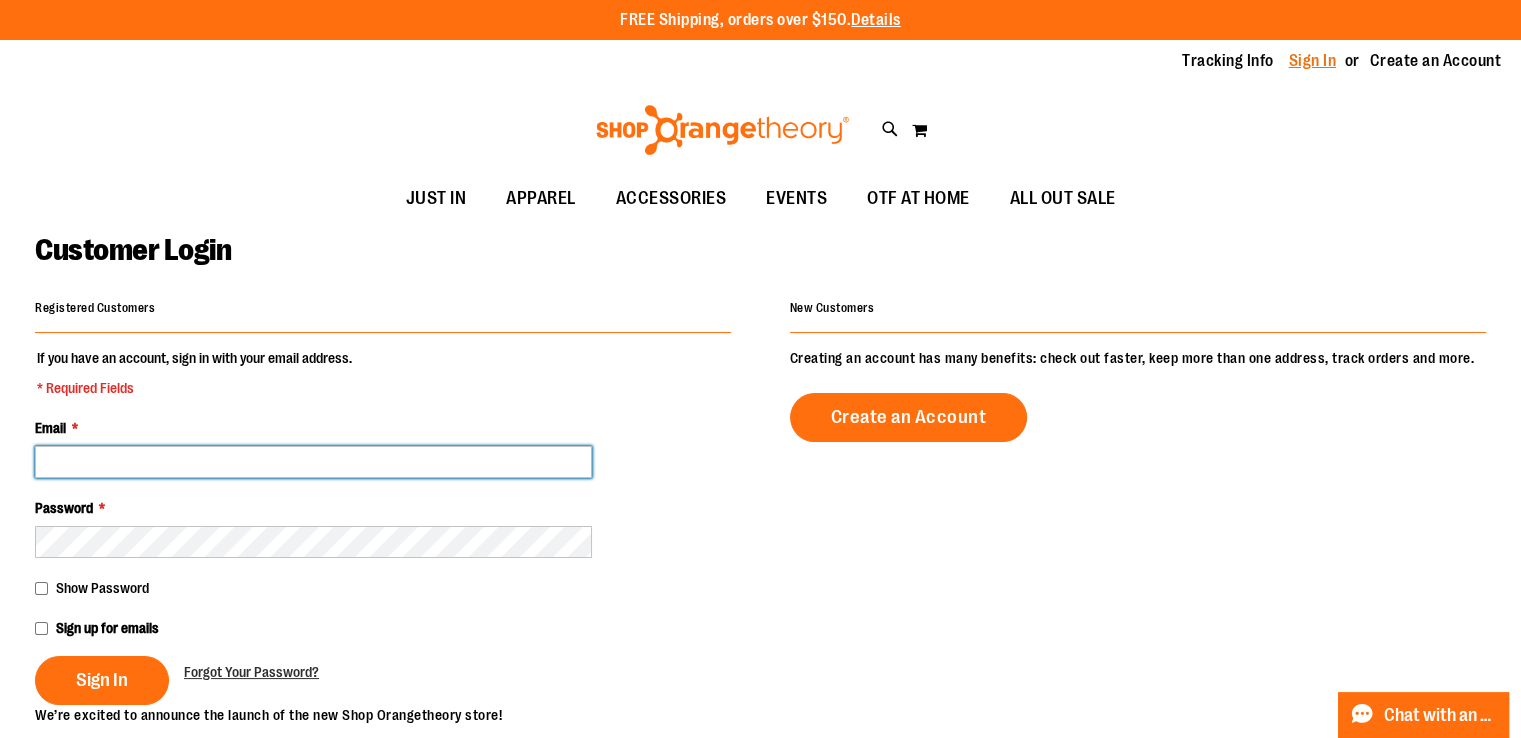 type on "**********" 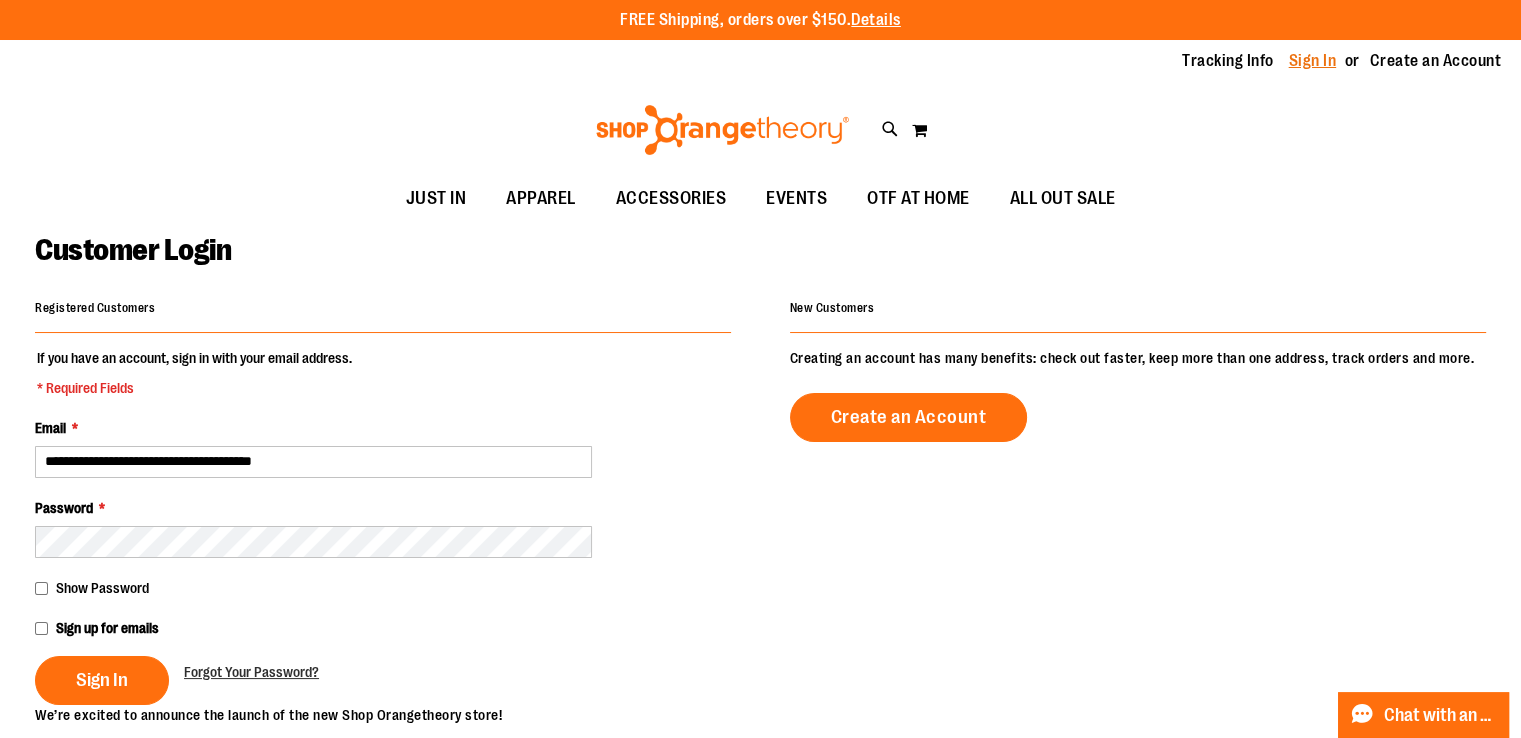 type on "**********" 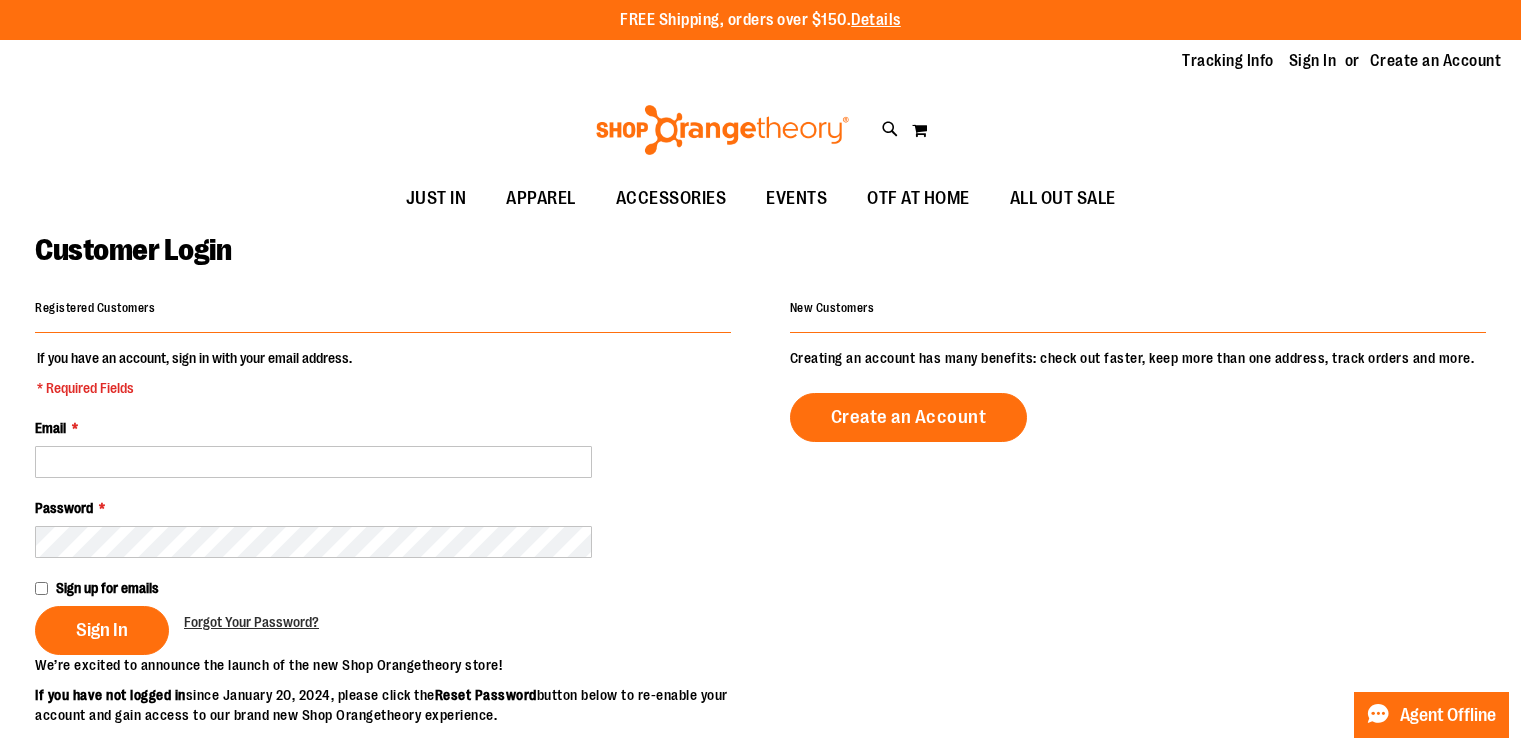 scroll, scrollTop: 0, scrollLeft: 0, axis: both 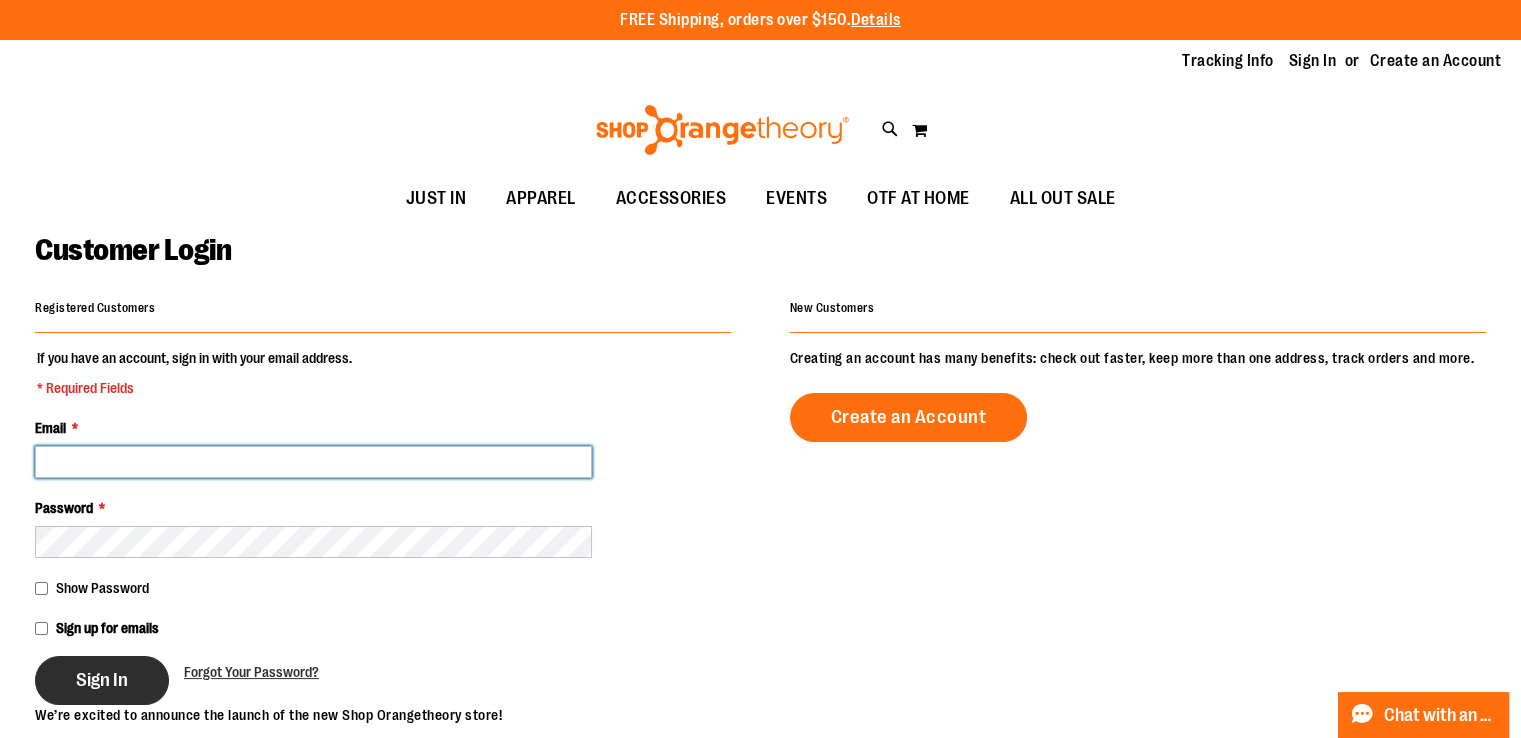 type on "**********" 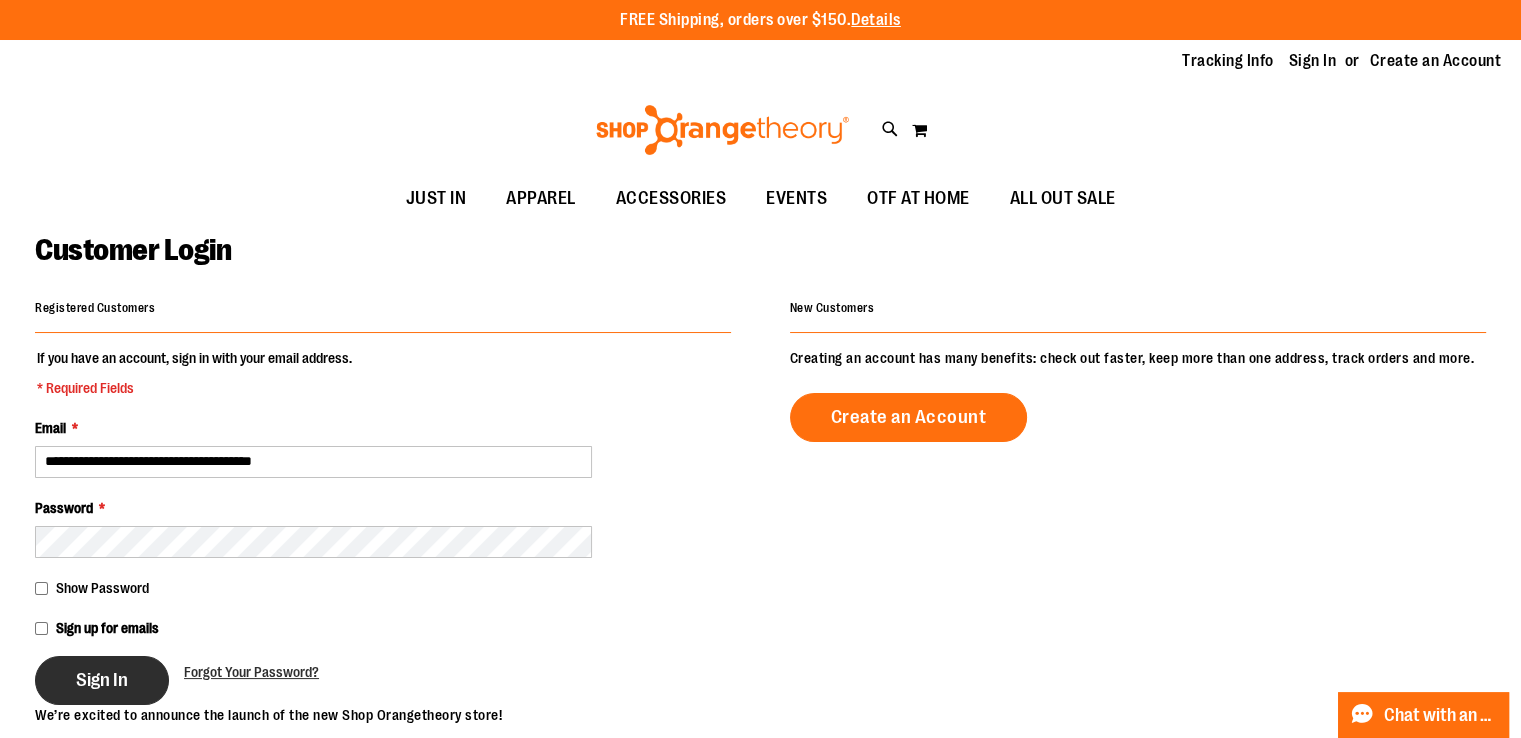 type on "**********" 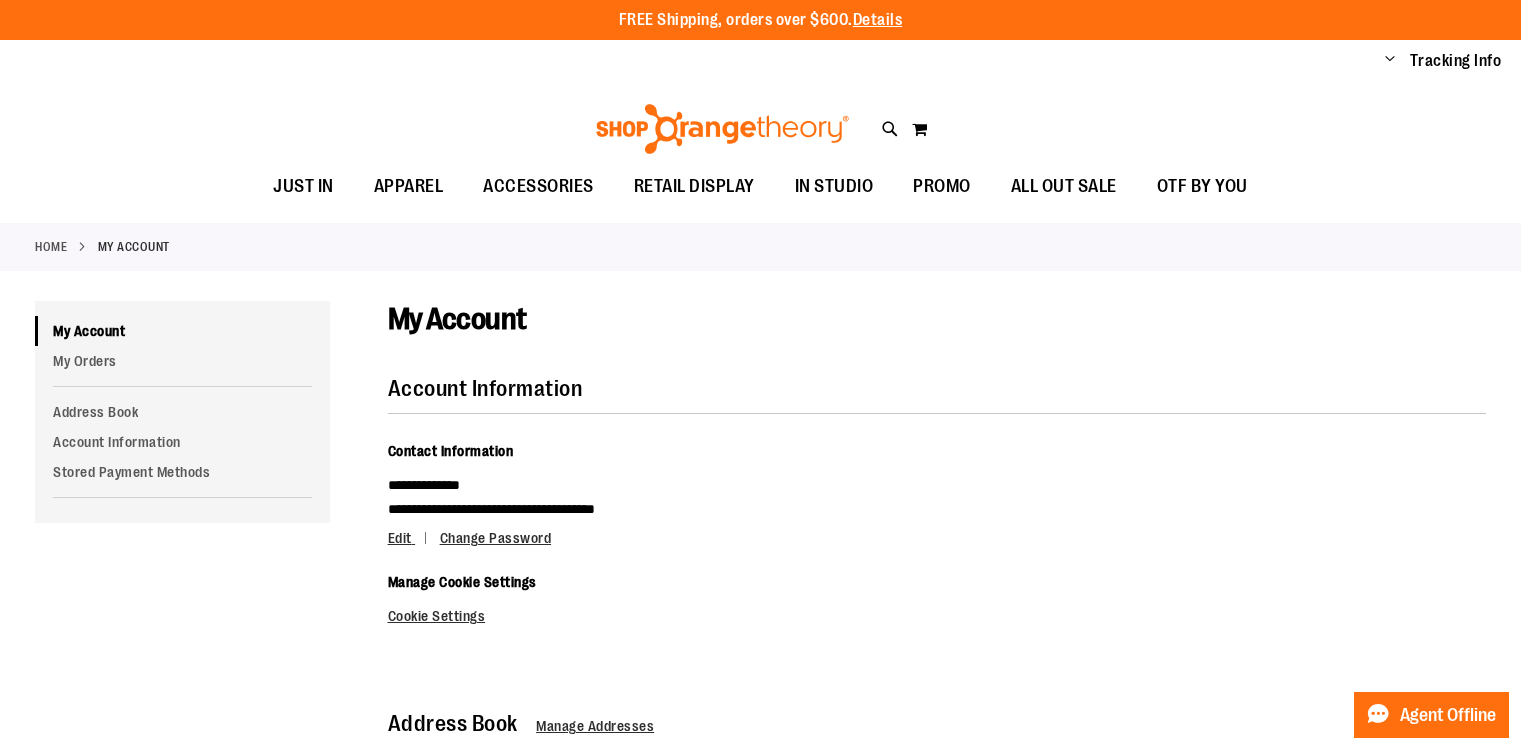 scroll, scrollTop: 0, scrollLeft: 0, axis: both 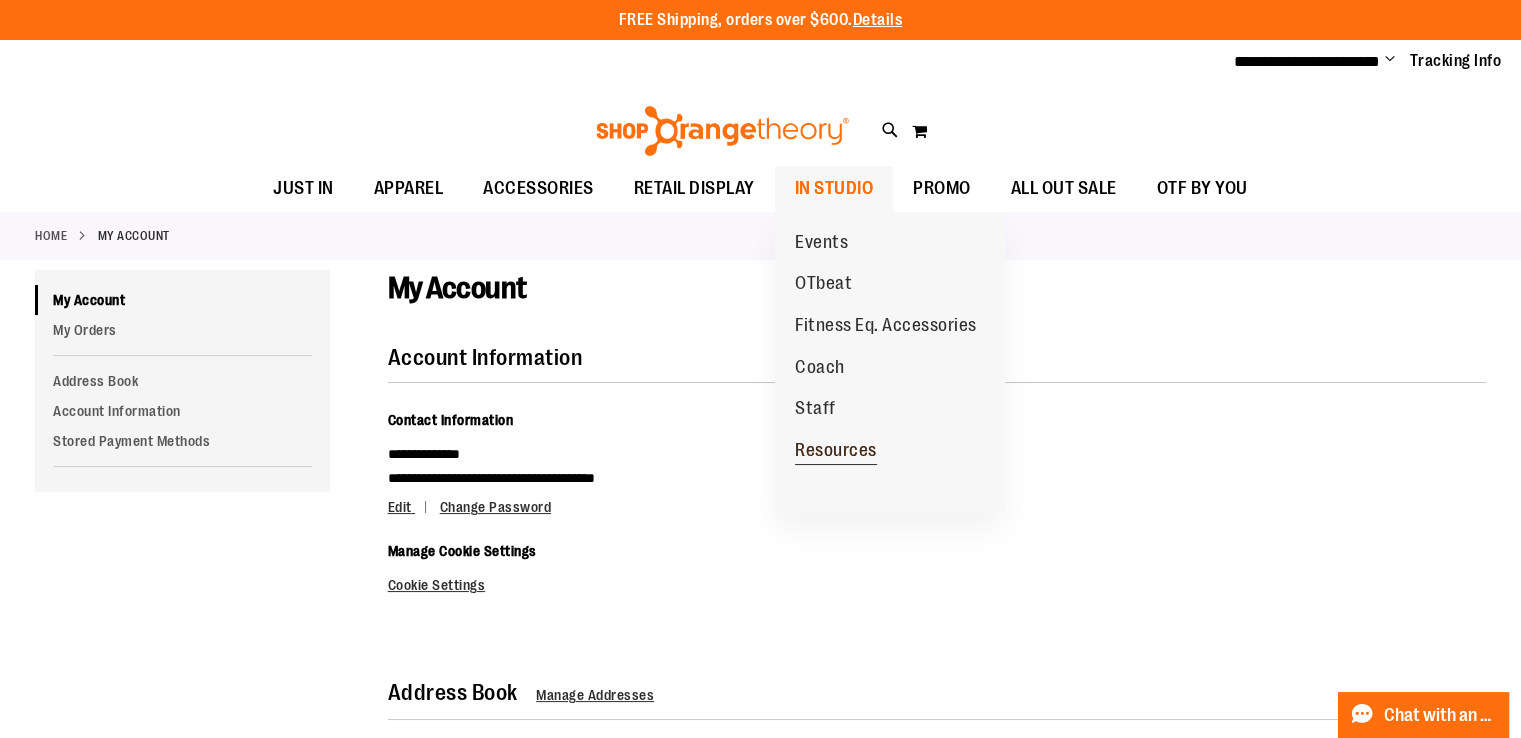type on "**********" 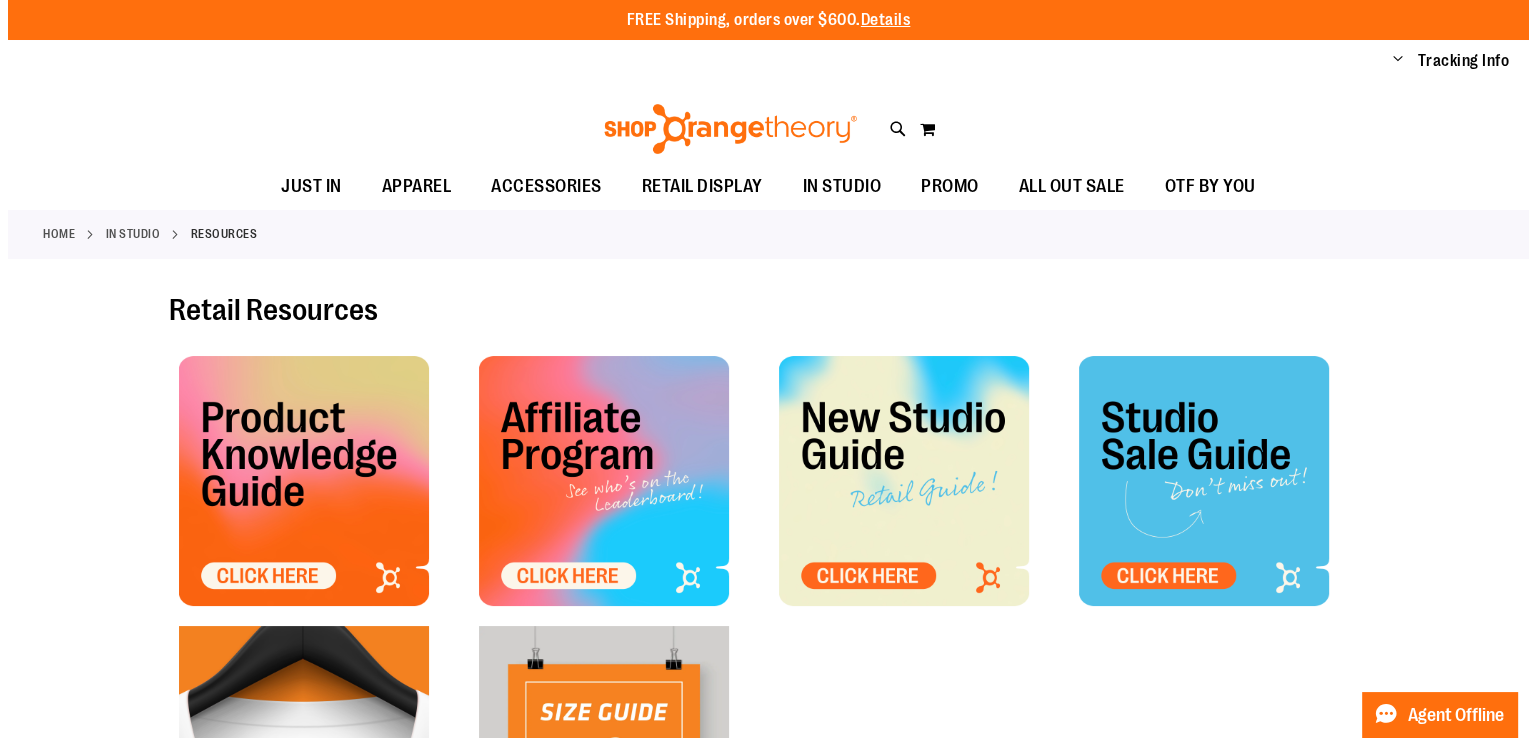 scroll, scrollTop: 0, scrollLeft: 0, axis: both 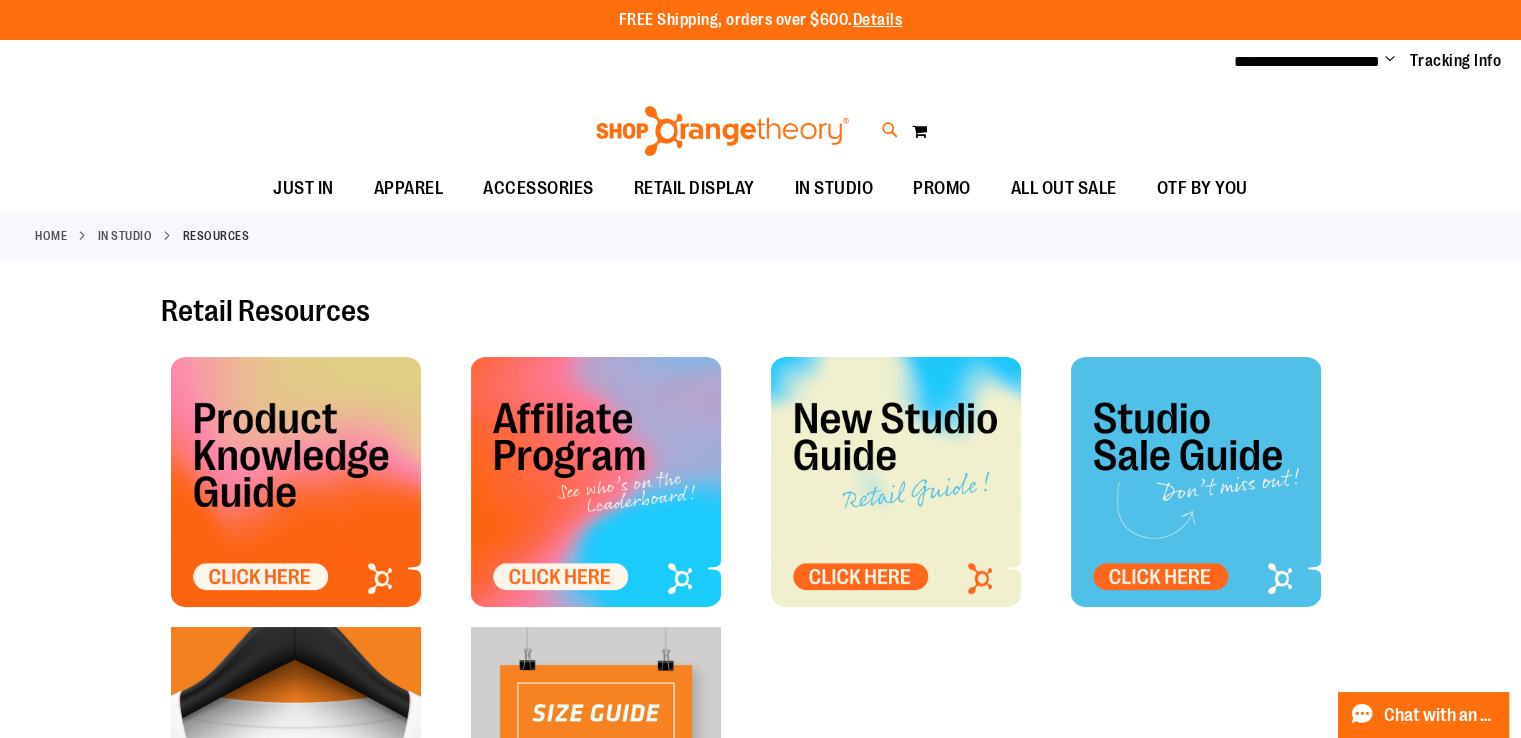 type on "**********" 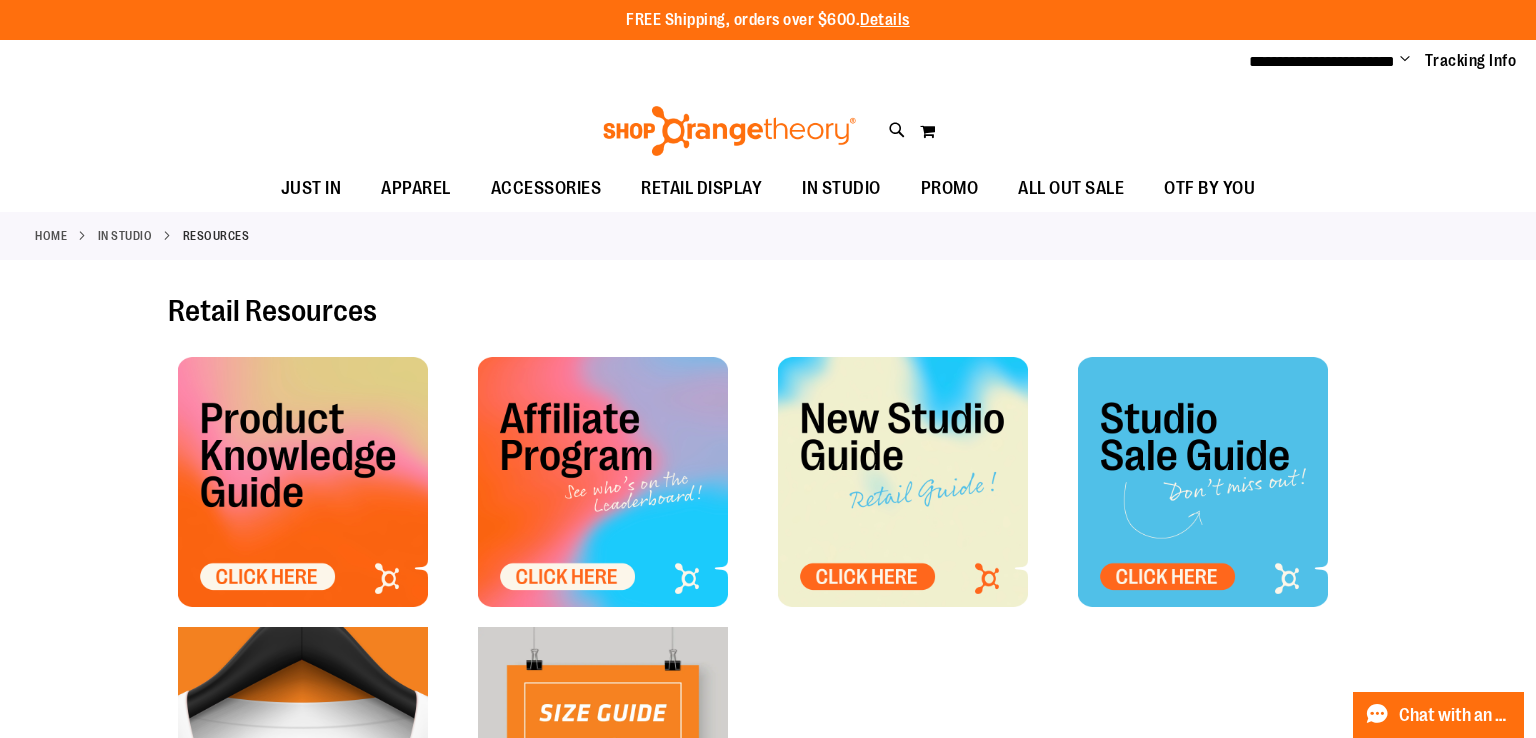 click on "Search" at bounding box center [768, 113] 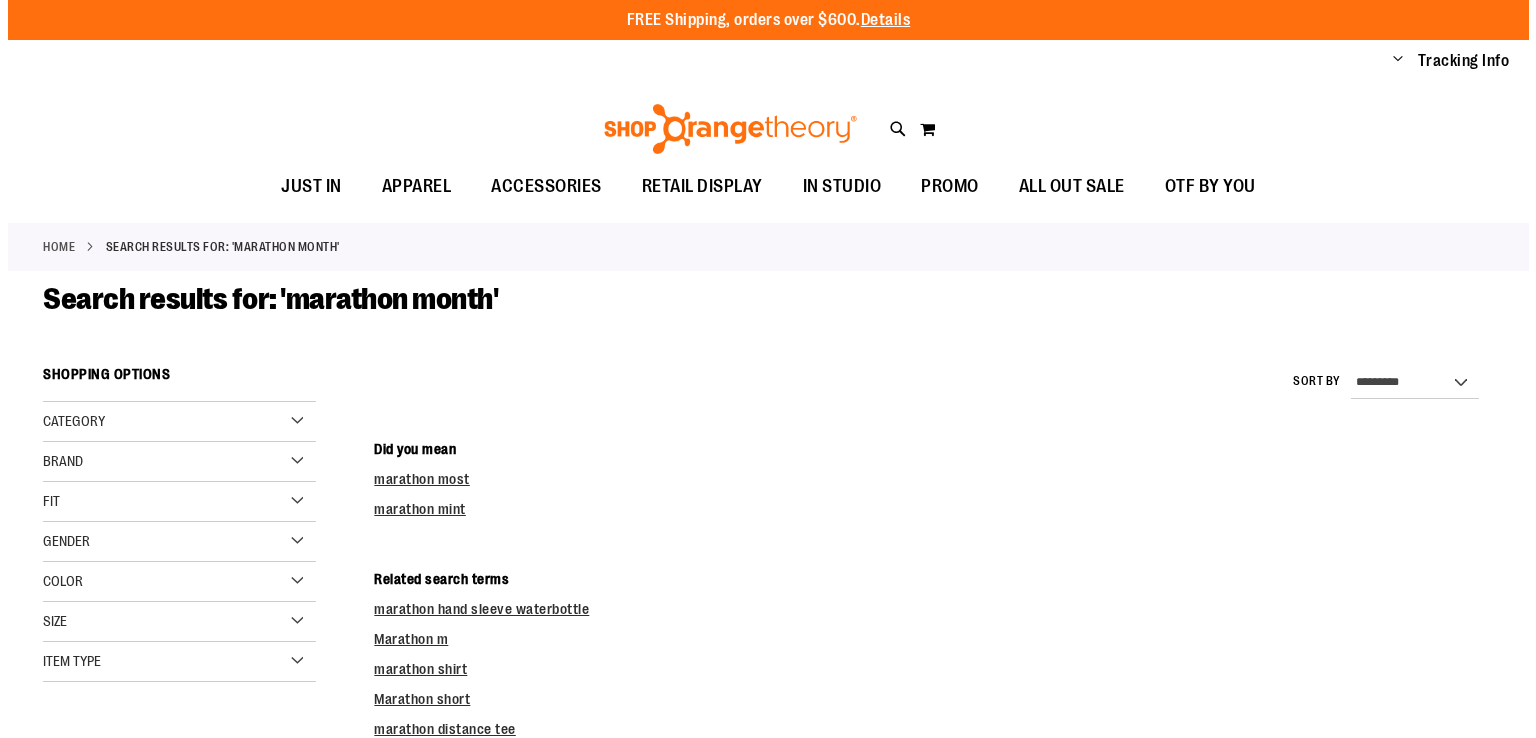 scroll, scrollTop: 0, scrollLeft: 0, axis: both 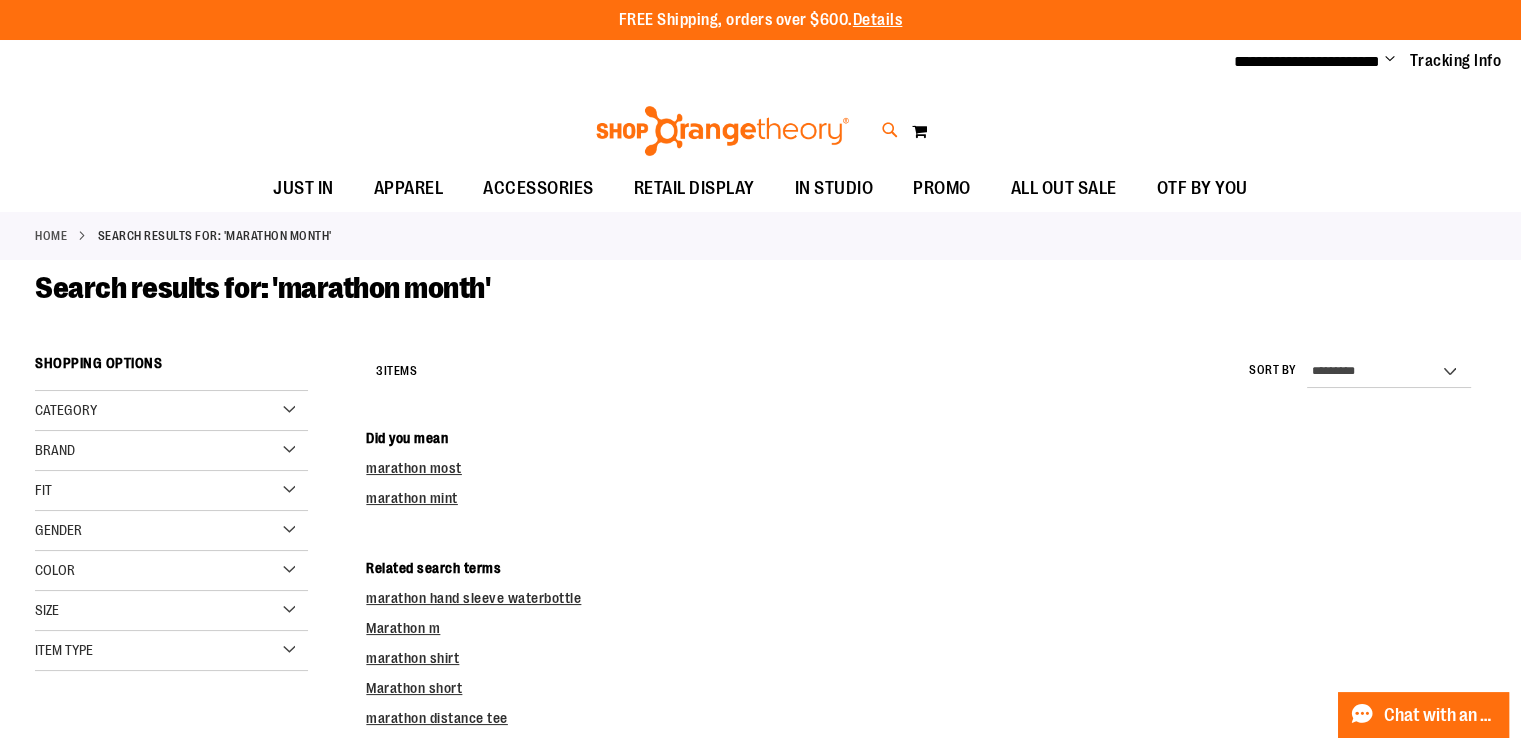 type on "**********" 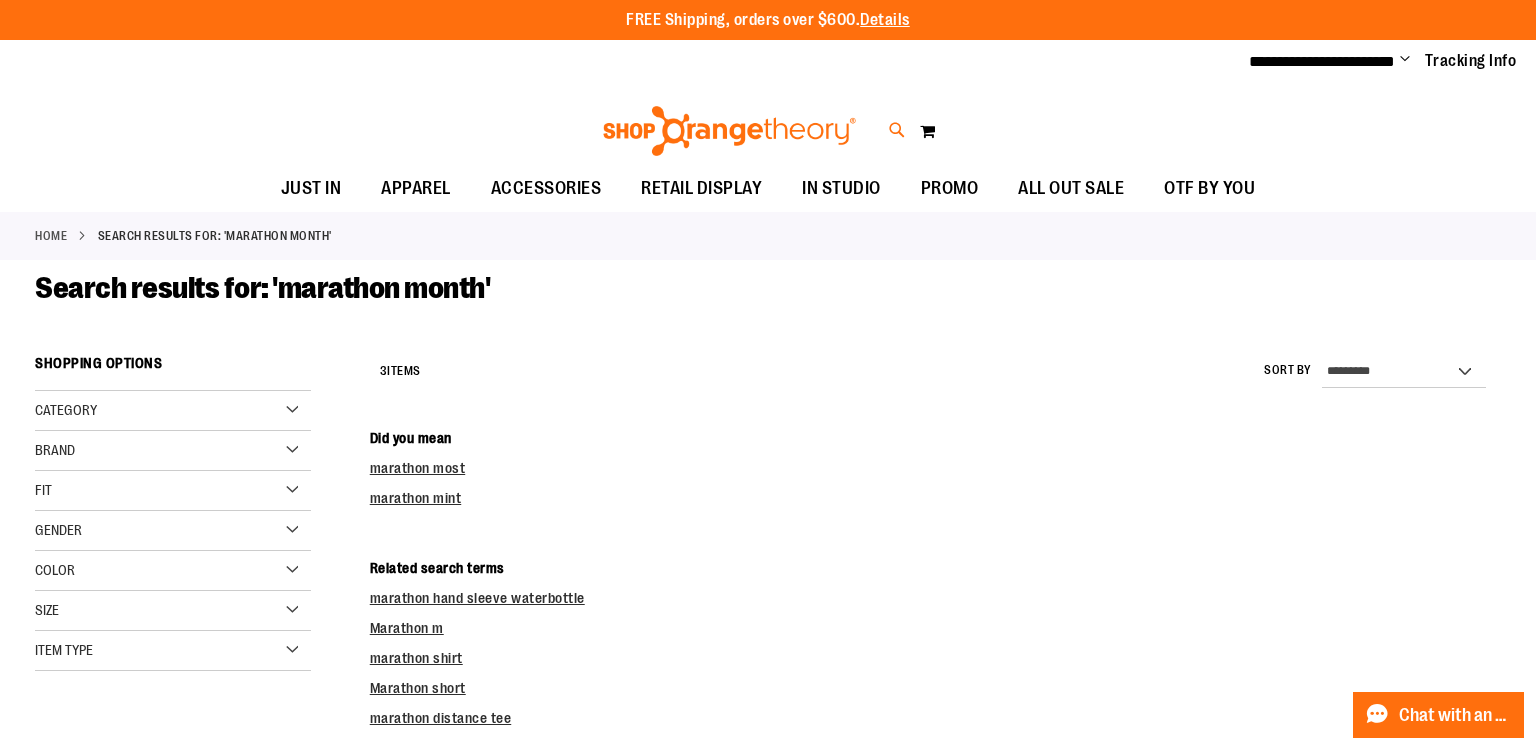 type on "**********" 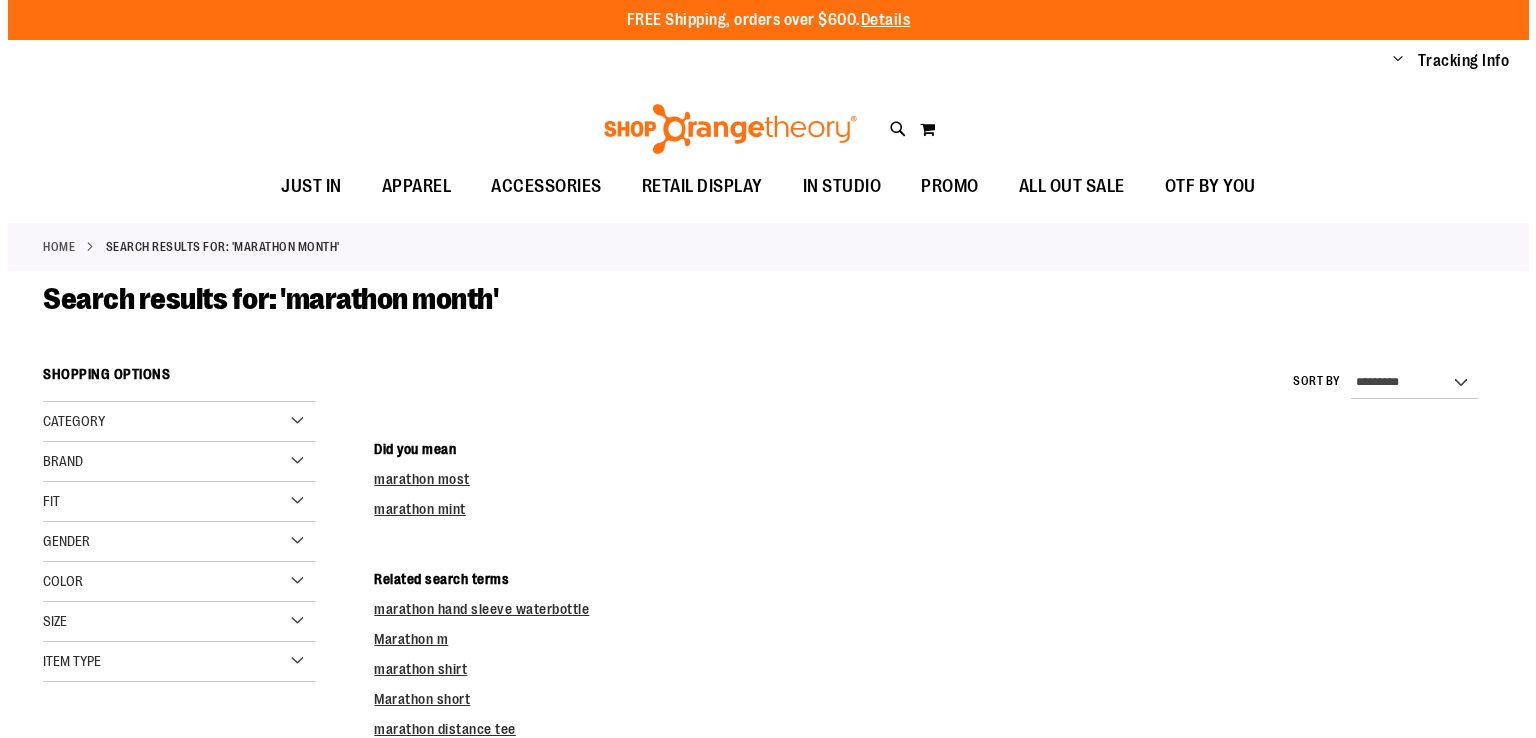 scroll, scrollTop: 0, scrollLeft: 0, axis: both 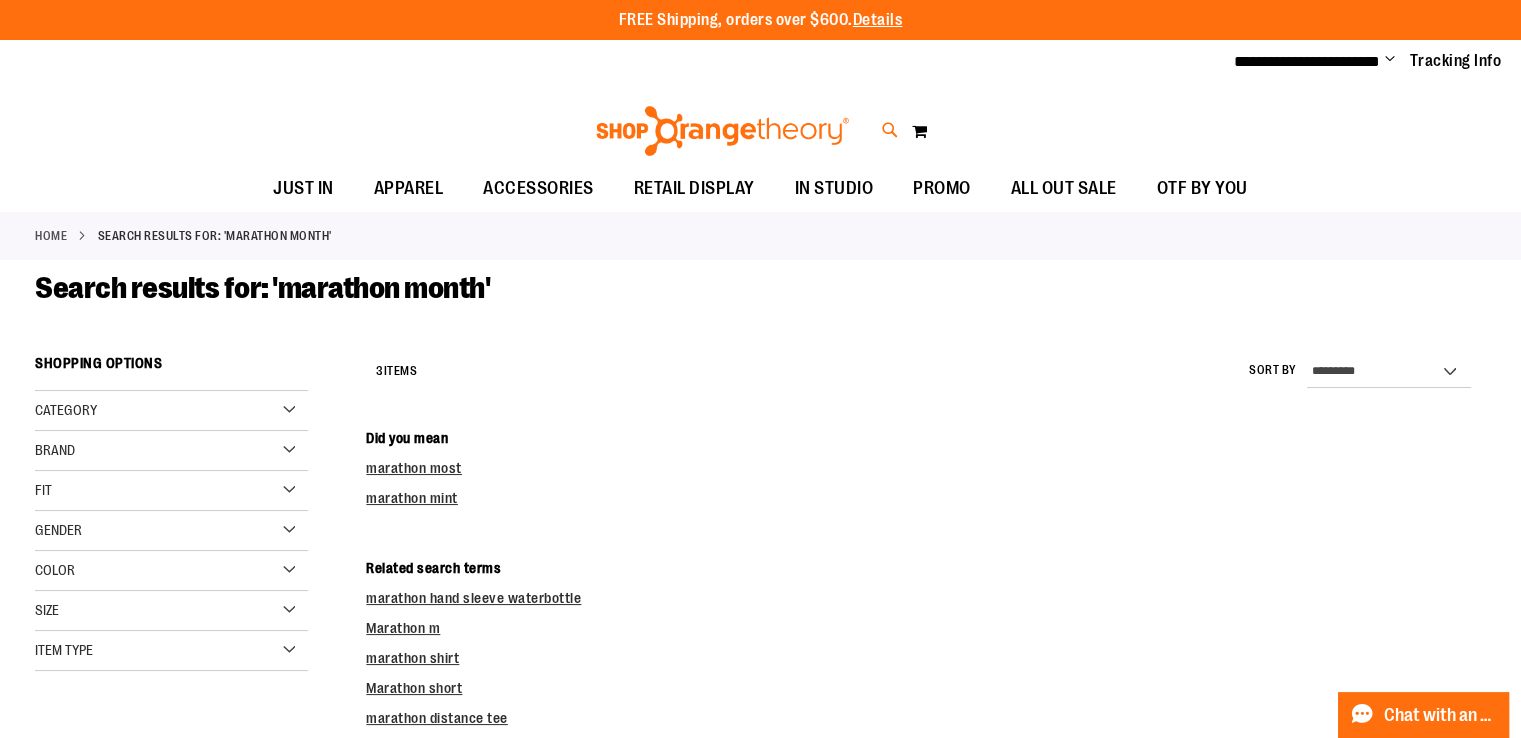 type on "**********" 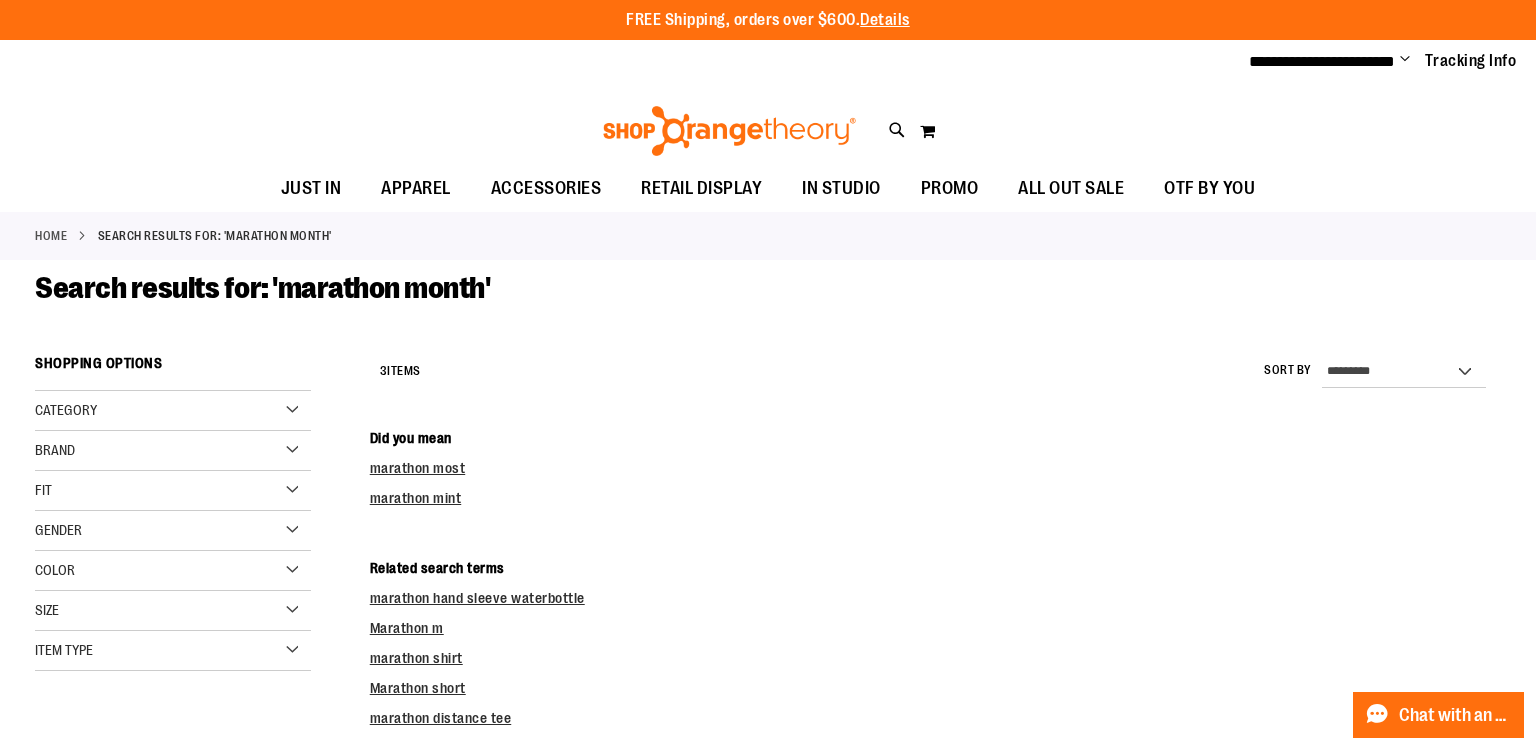 click on "**********" at bounding box center [768, 113] 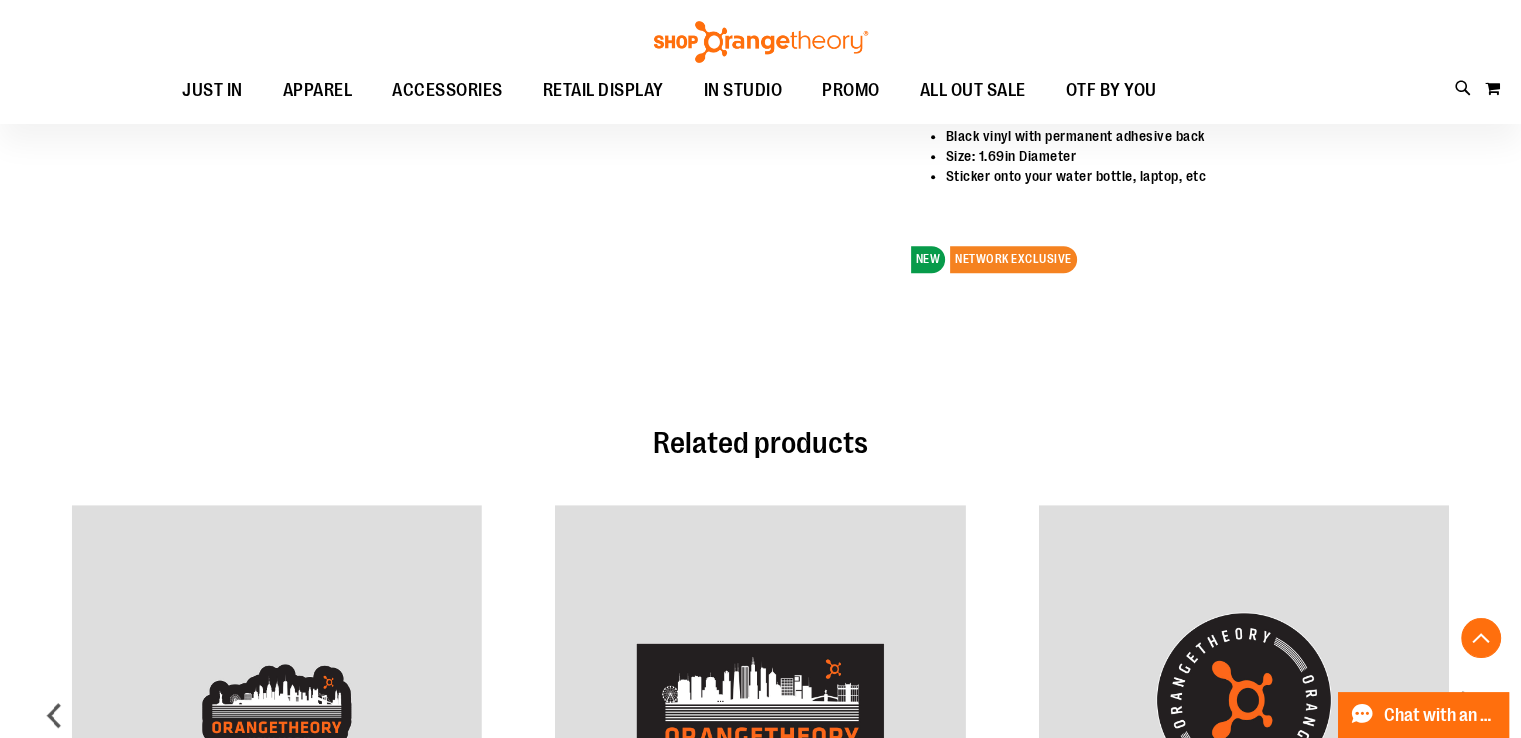 scroll, scrollTop: 293, scrollLeft: 0, axis: vertical 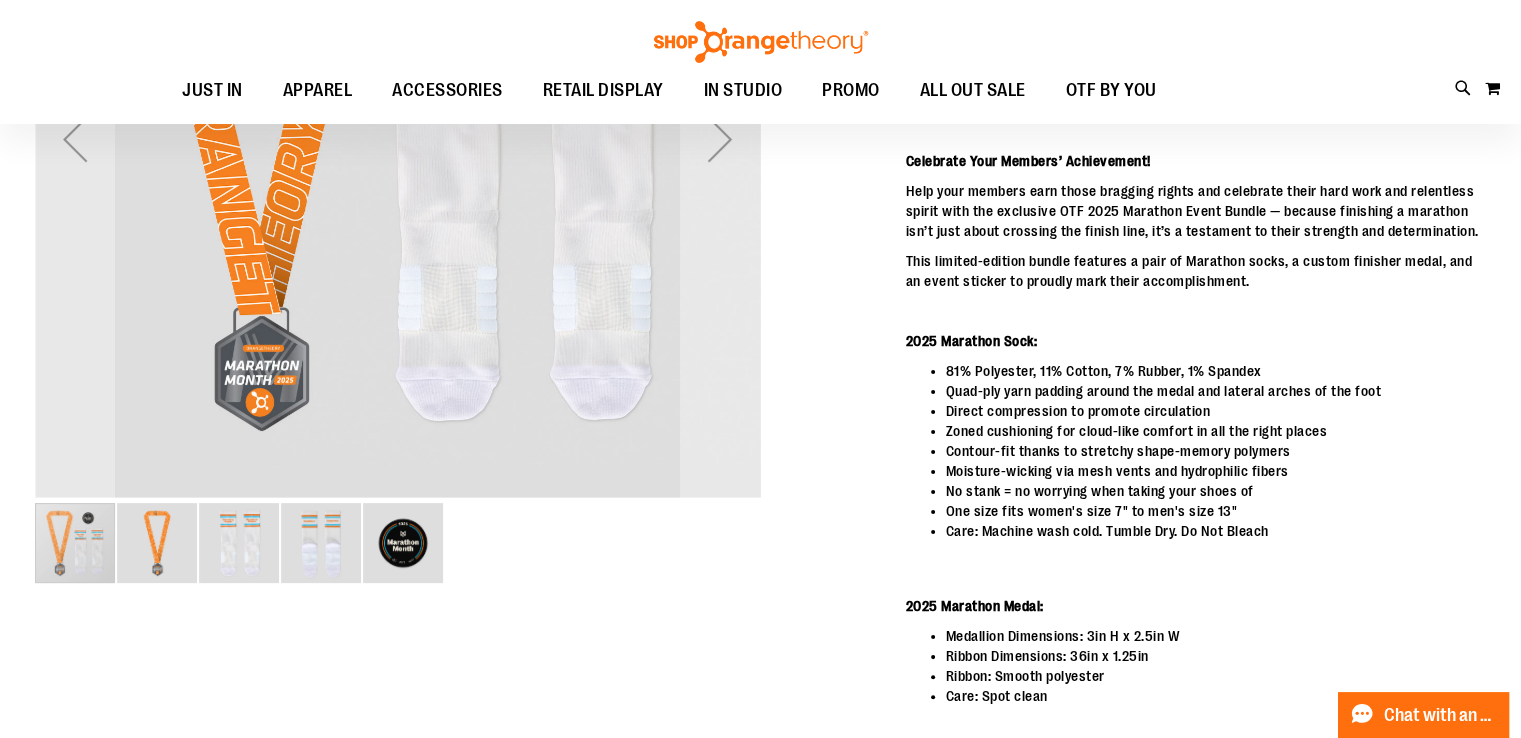 type on "**********" 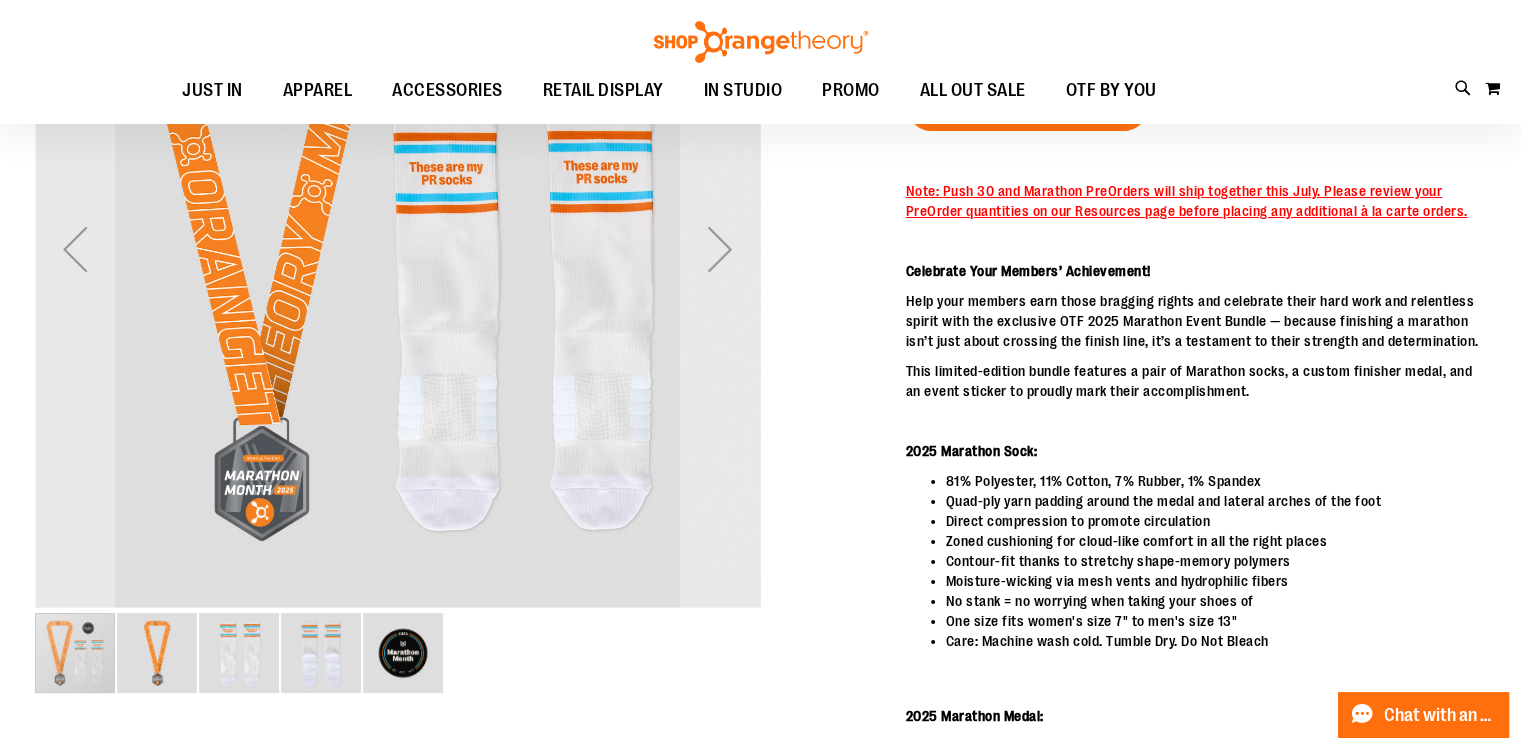 scroll, scrollTop: 0, scrollLeft: 0, axis: both 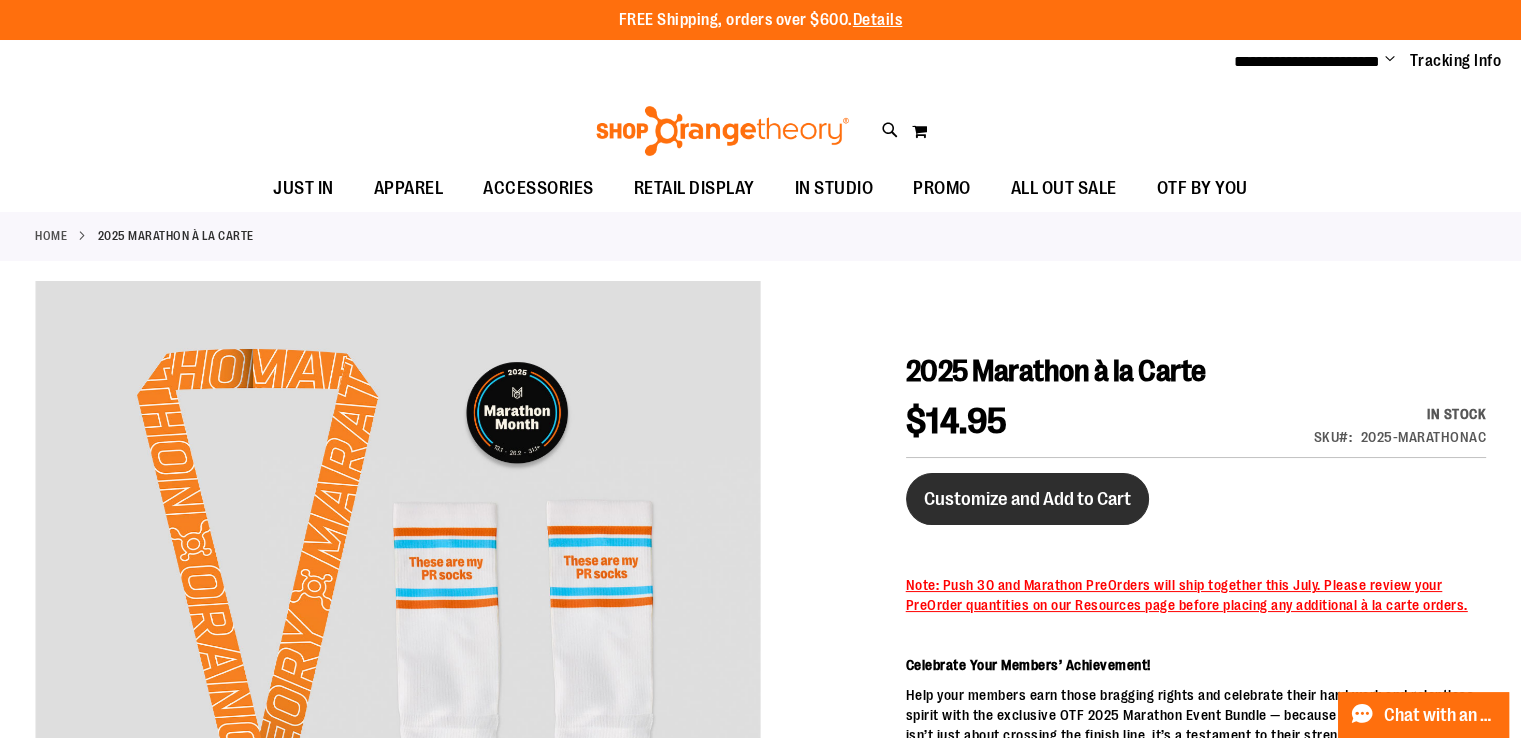 click on "Customize and Add to Cart" at bounding box center [1027, 499] 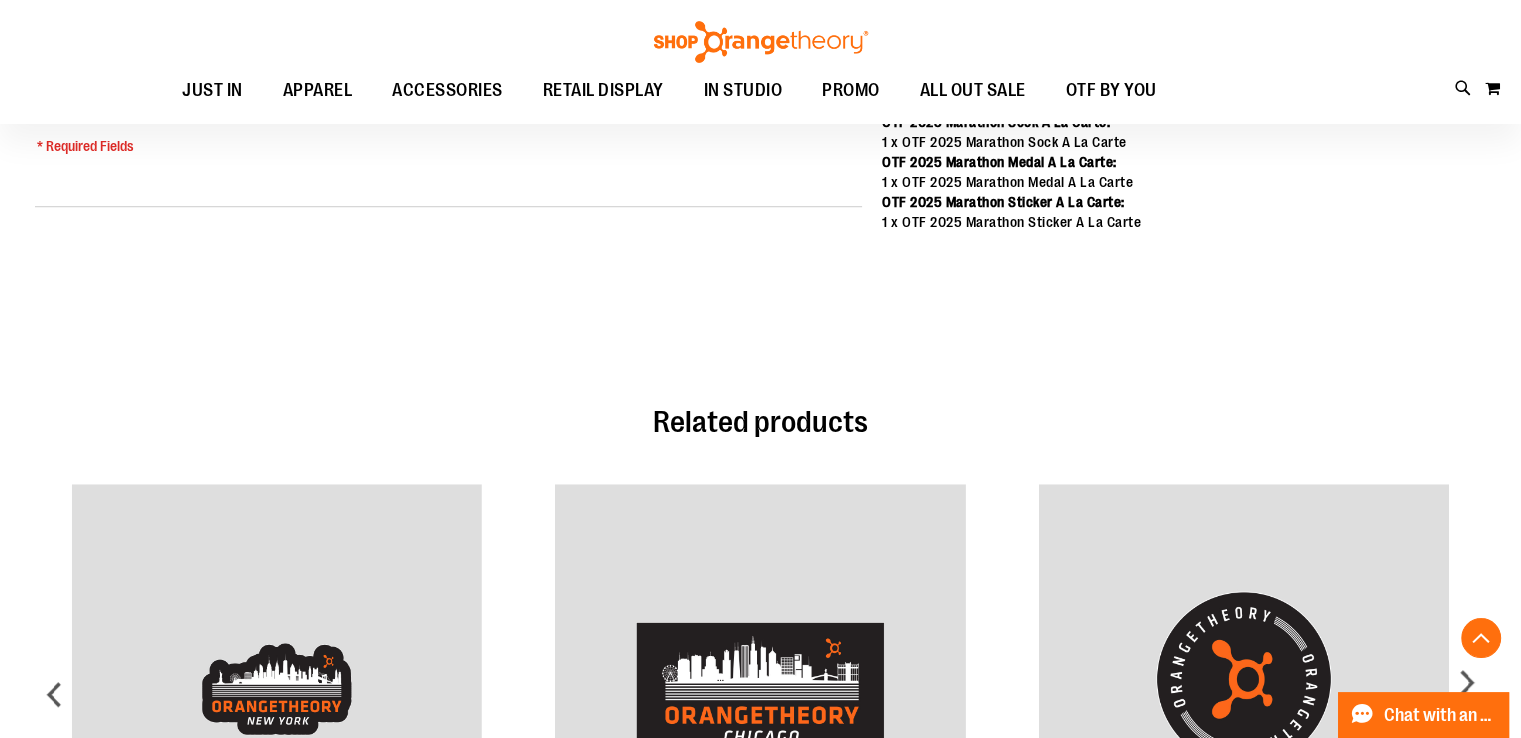 scroll, scrollTop: 1499, scrollLeft: 0, axis: vertical 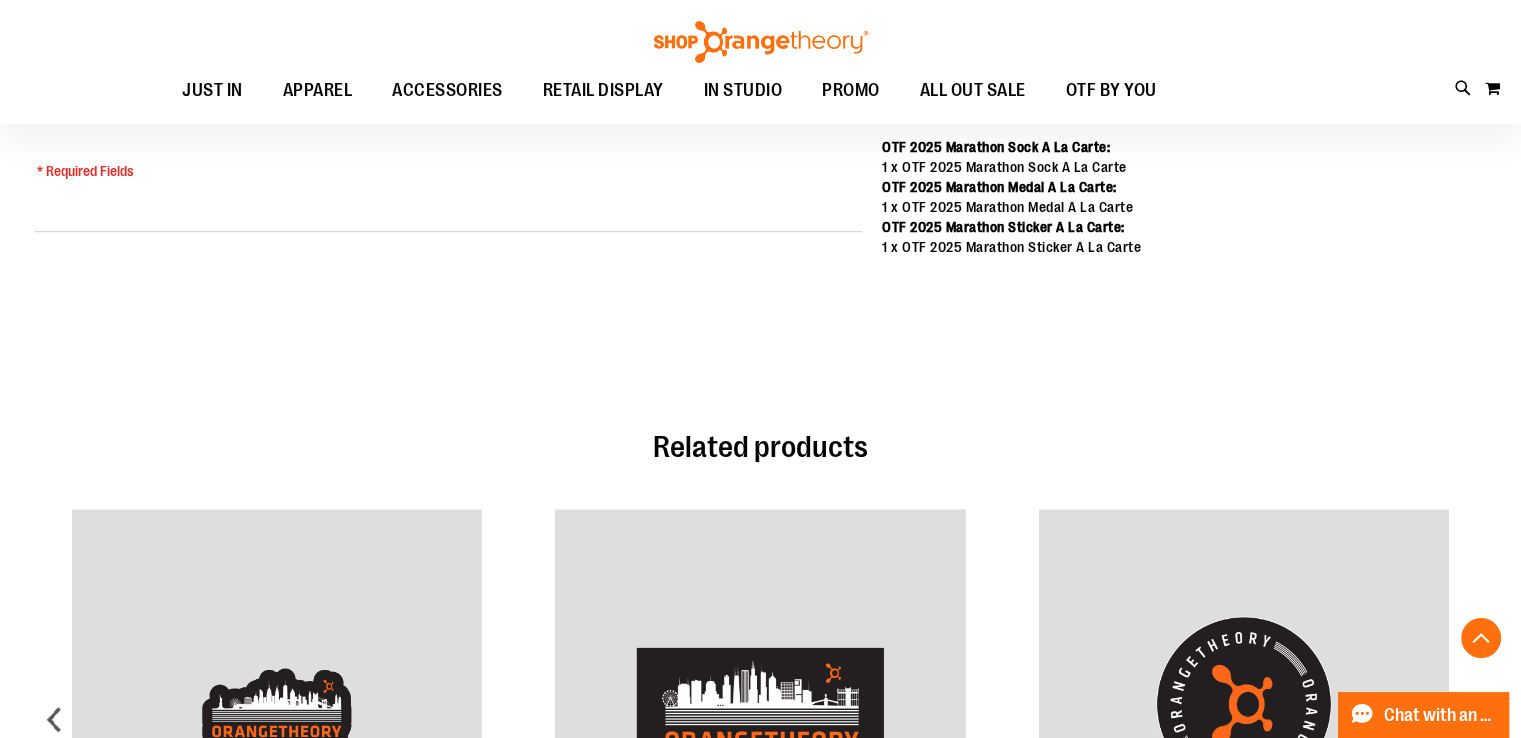 click on "+" at bounding box center [993, -77] 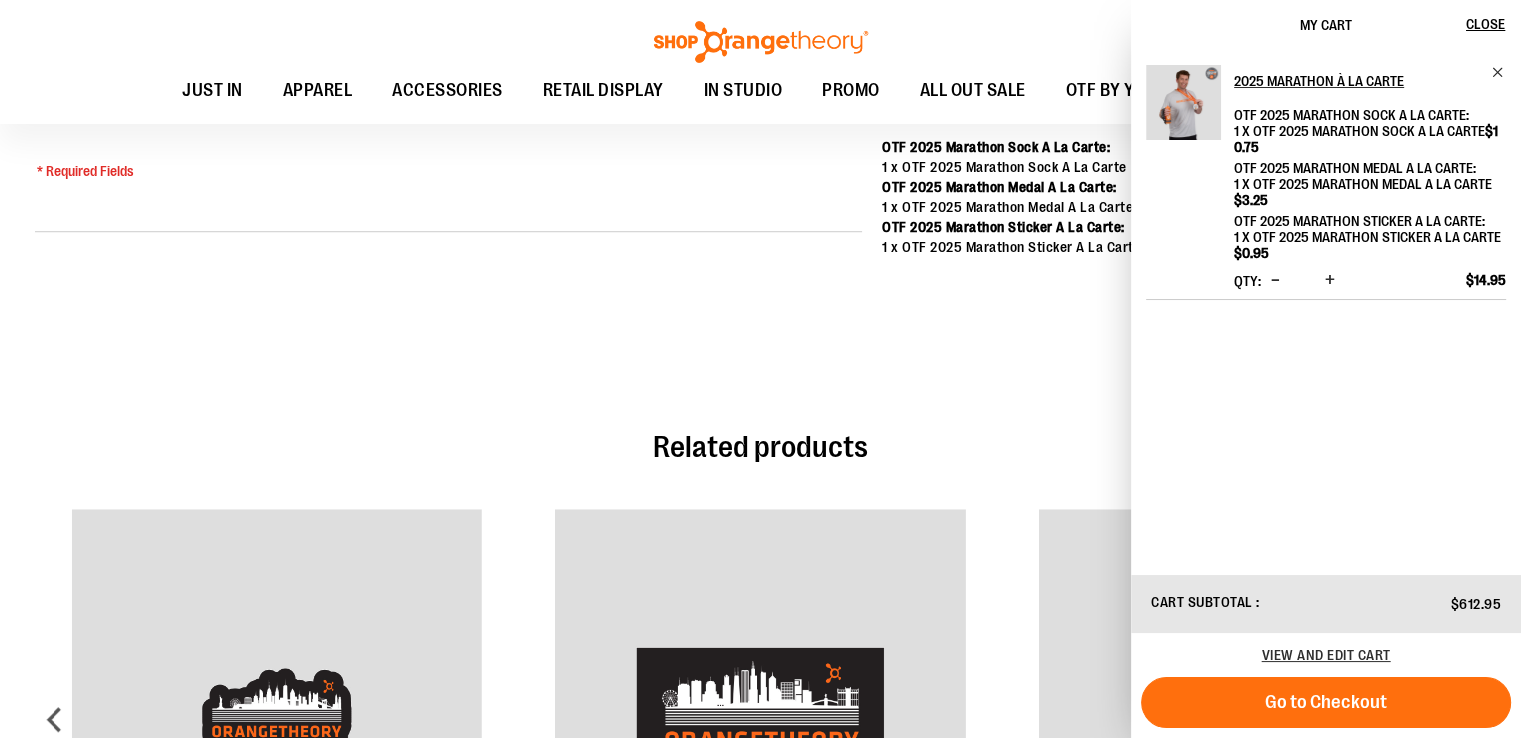 click on "Customize 2025 Marathon à la Carte
Go back to product details
OTF 2025 Marathon Sock A La Carte
1 x OTF 2025 Marathon Sock A La Carte   +
$10.75
OTF 2025 Marathon Medal A La Carte
1 x OTF 2025 Marathon Medal A La Carte   +
$3.25
OTF 2025 Marathon Sticker A La Carte
1 x OTF 2025 Marathon Sticker A La Carte   +
$0.95" at bounding box center (448, 19) 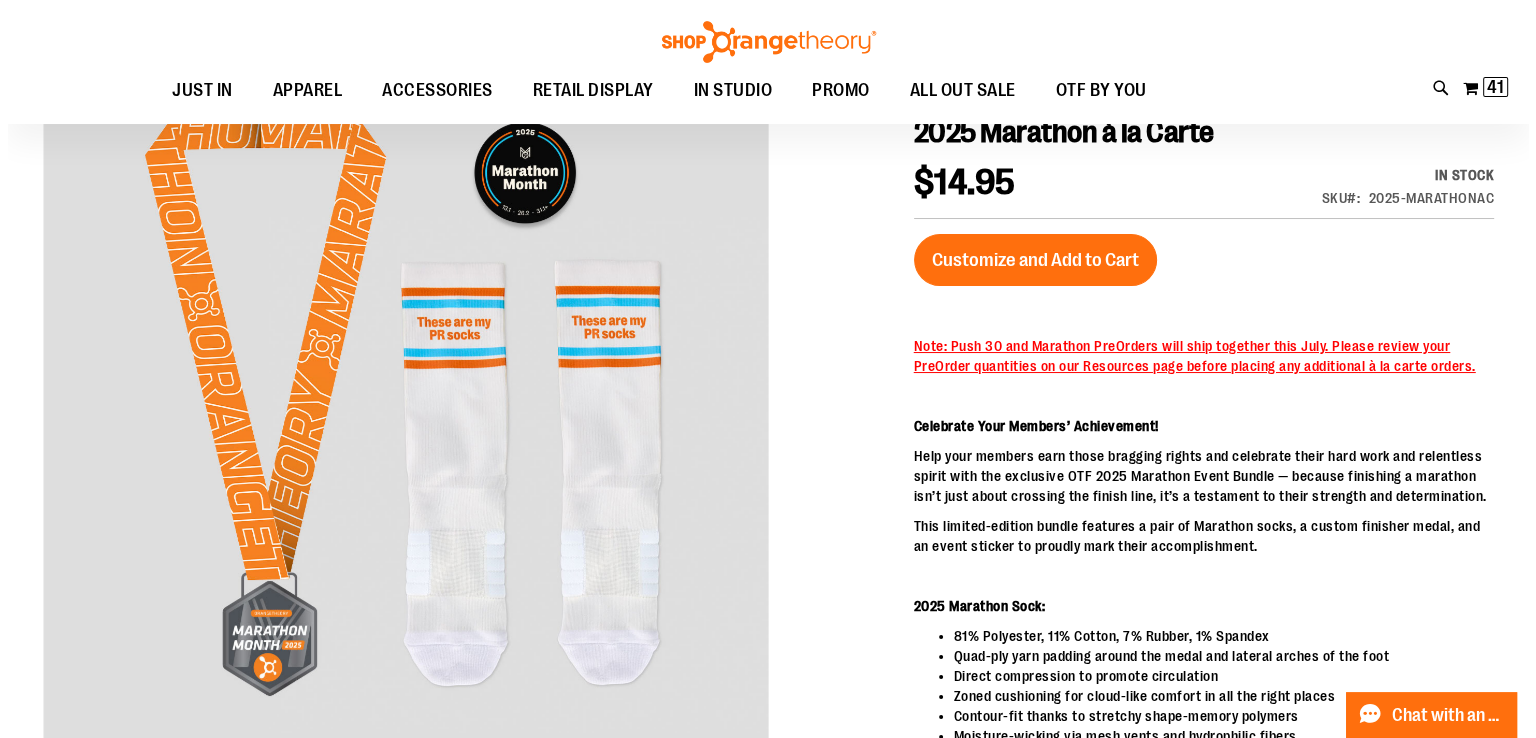scroll, scrollTop: 0, scrollLeft: 0, axis: both 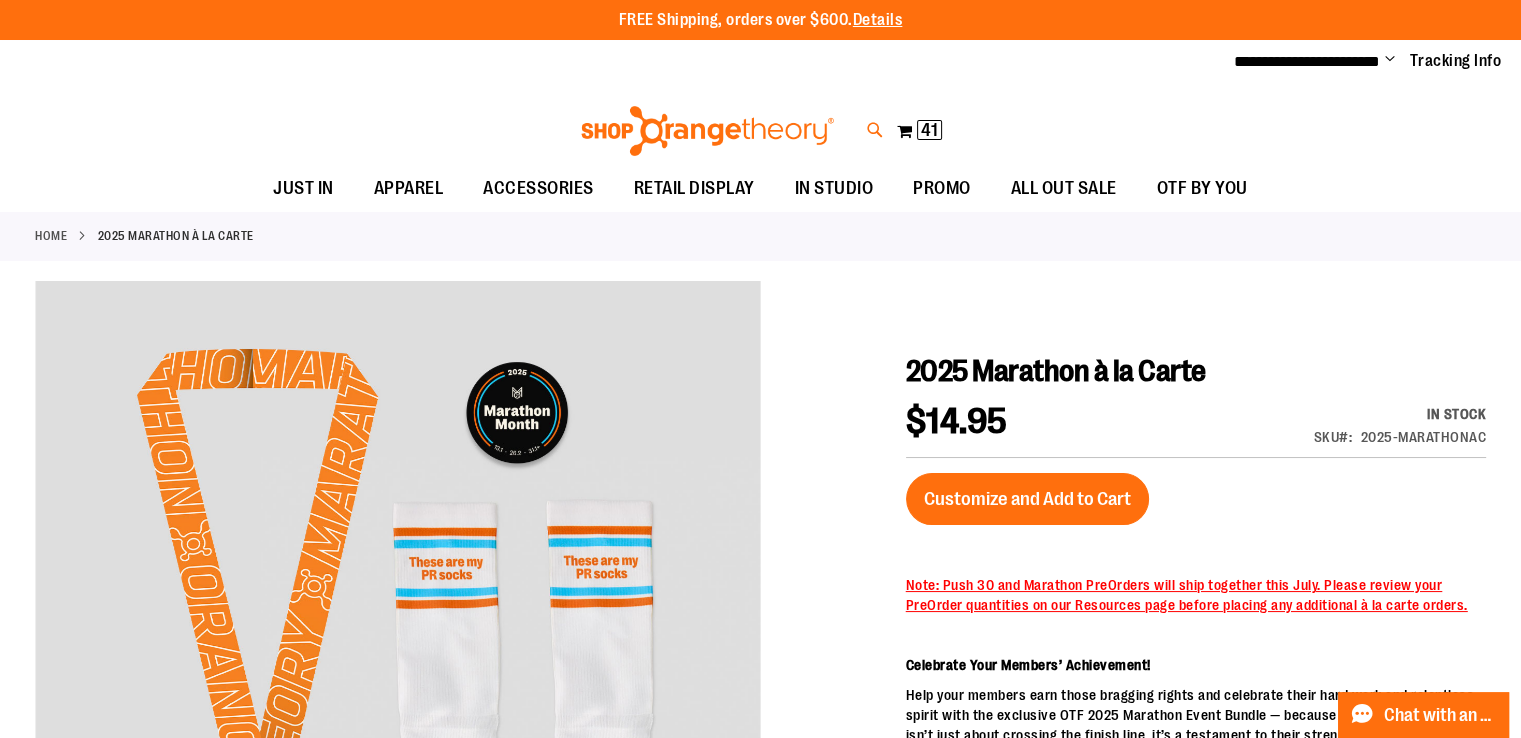 click at bounding box center [875, 130] 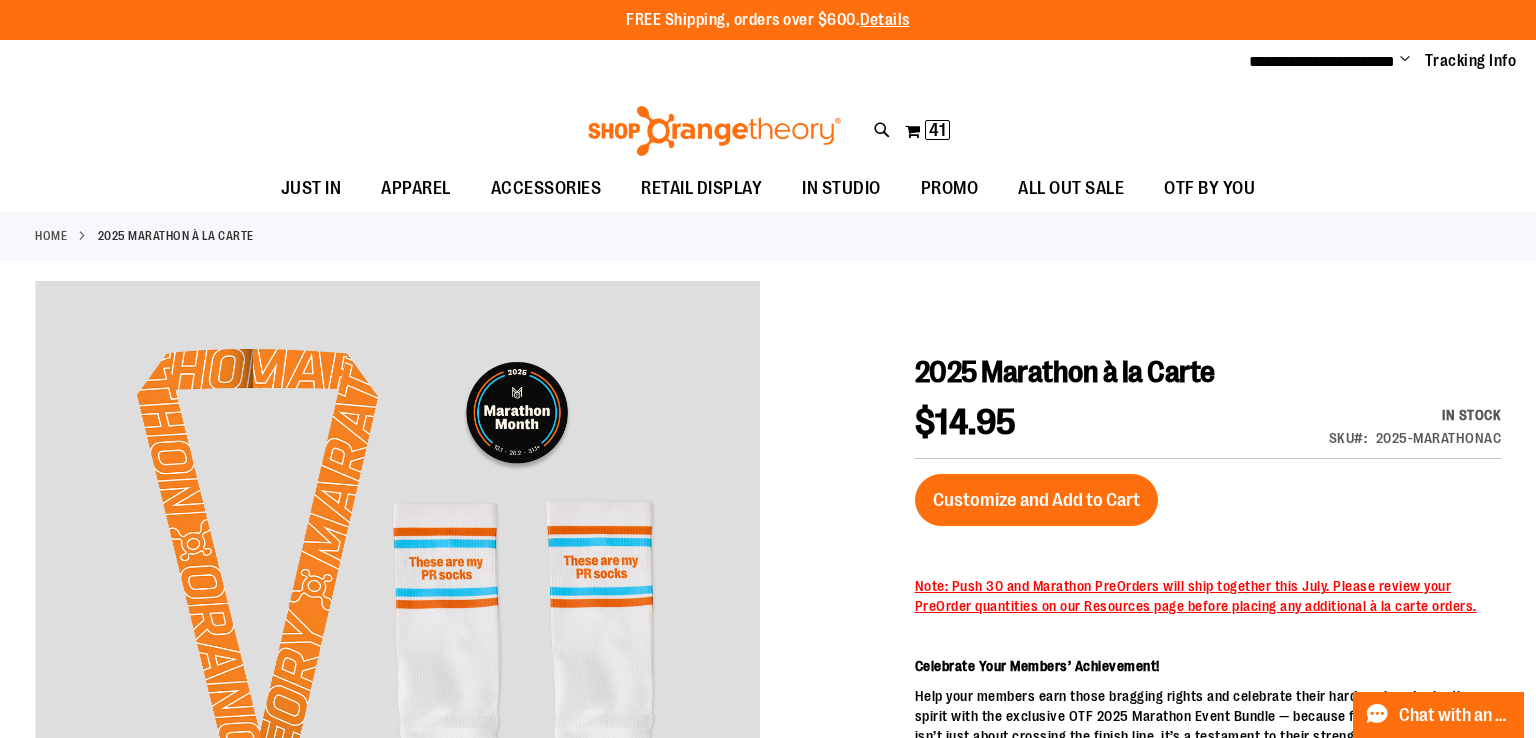 click on "Search" at bounding box center [768, 113] 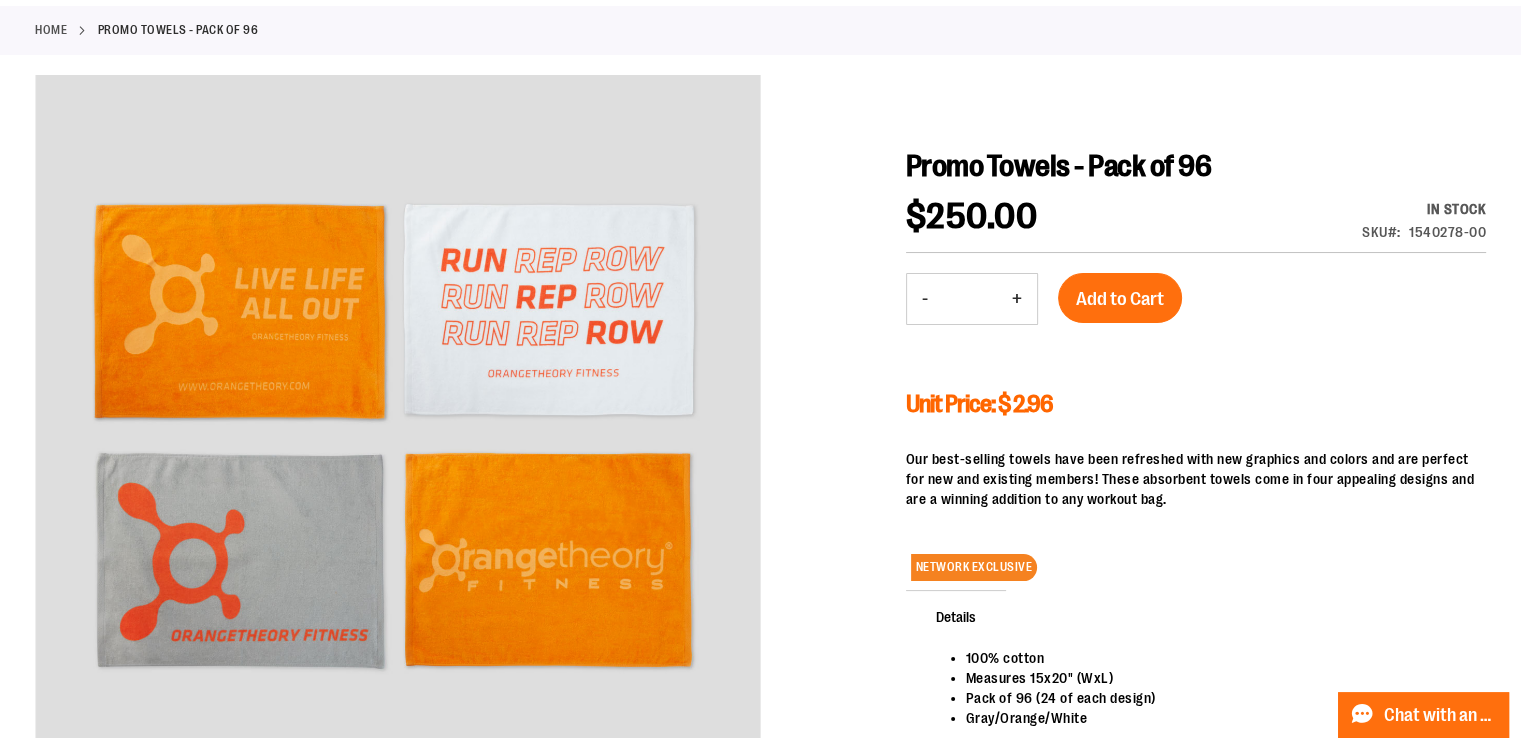scroll, scrollTop: 0, scrollLeft: 0, axis: both 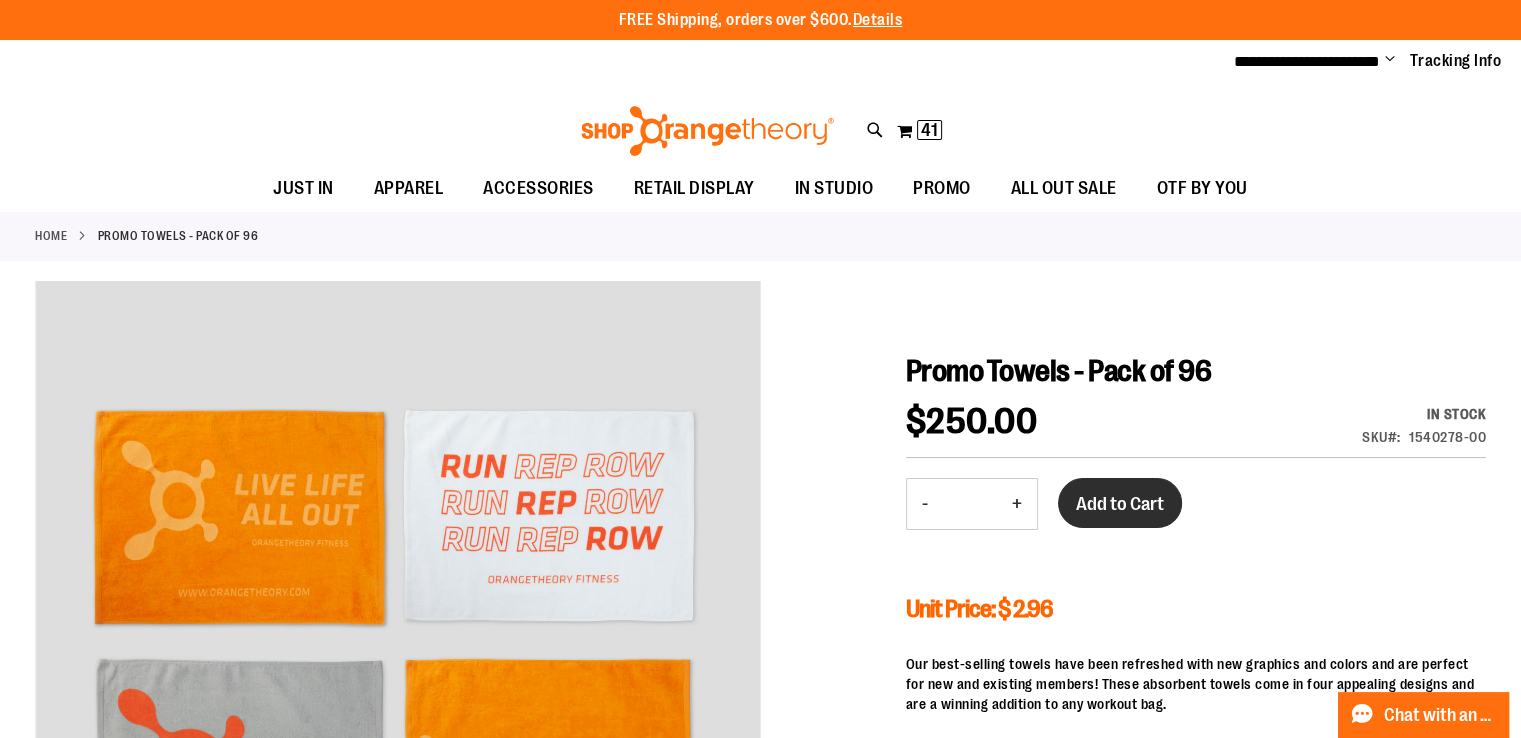 type on "**********" 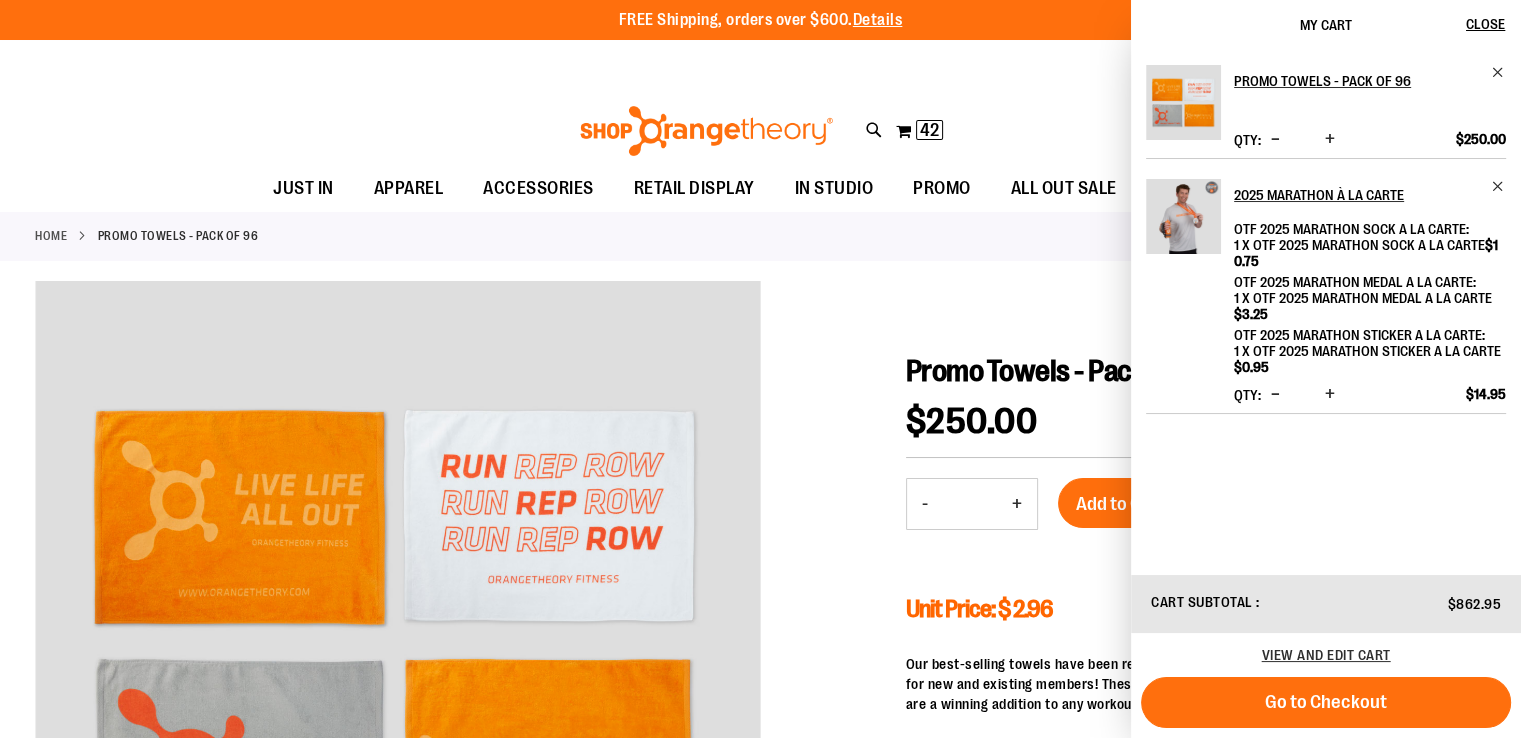 click on "Toggle Nav
Search
Popular Suggestions
Advanced Search" at bounding box center [760, 125] 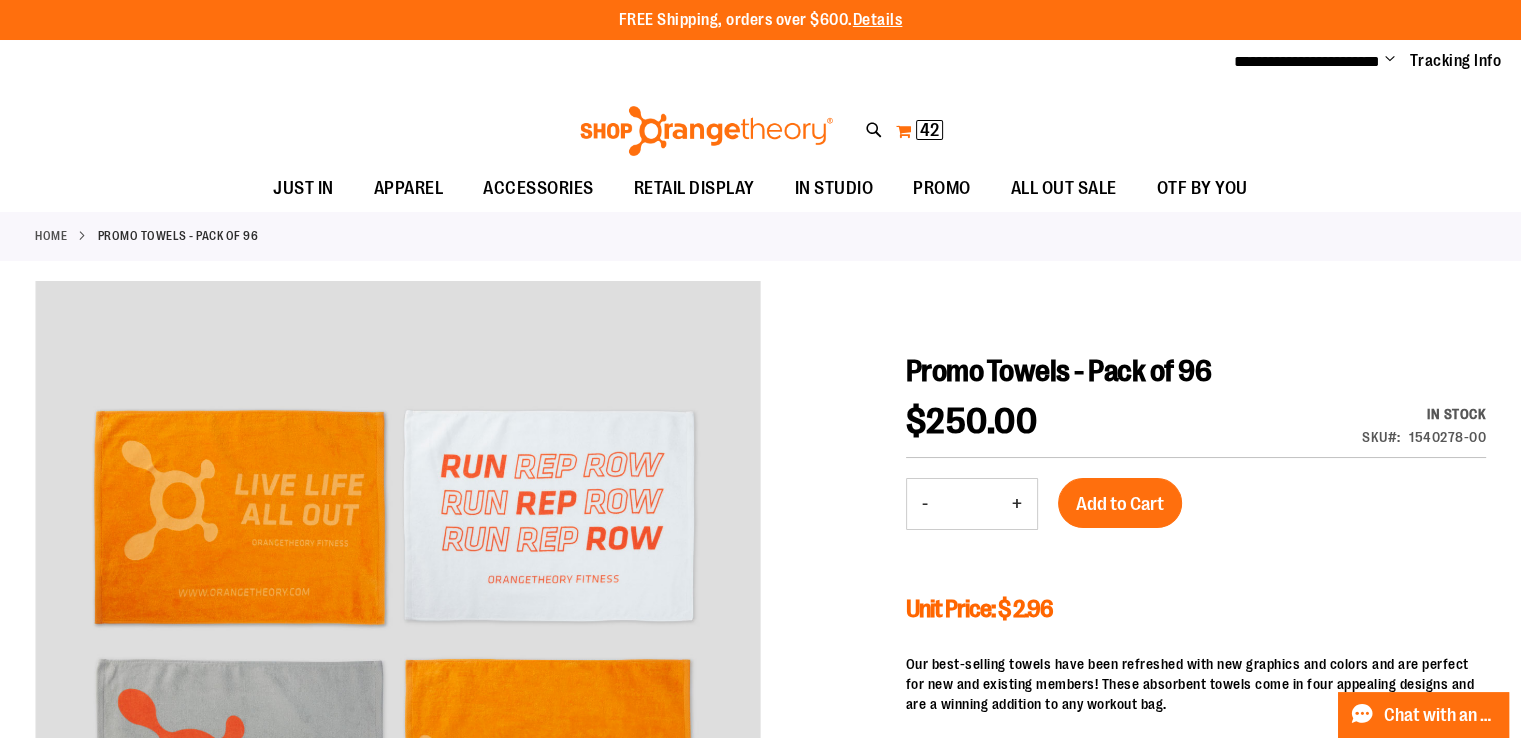 click on "42
42
items" at bounding box center [929, 130] 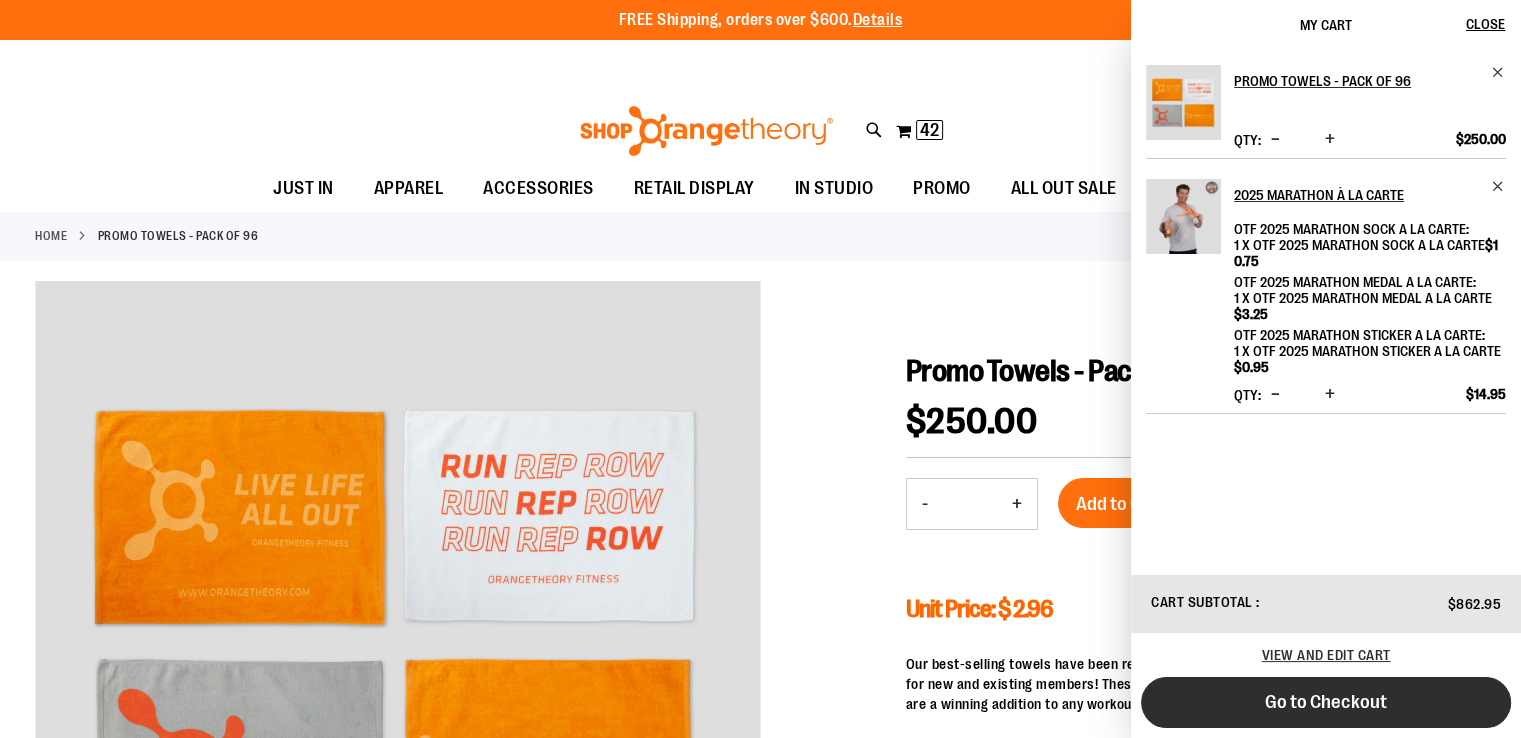 click on "Go to Checkout" at bounding box center (1326, 702) 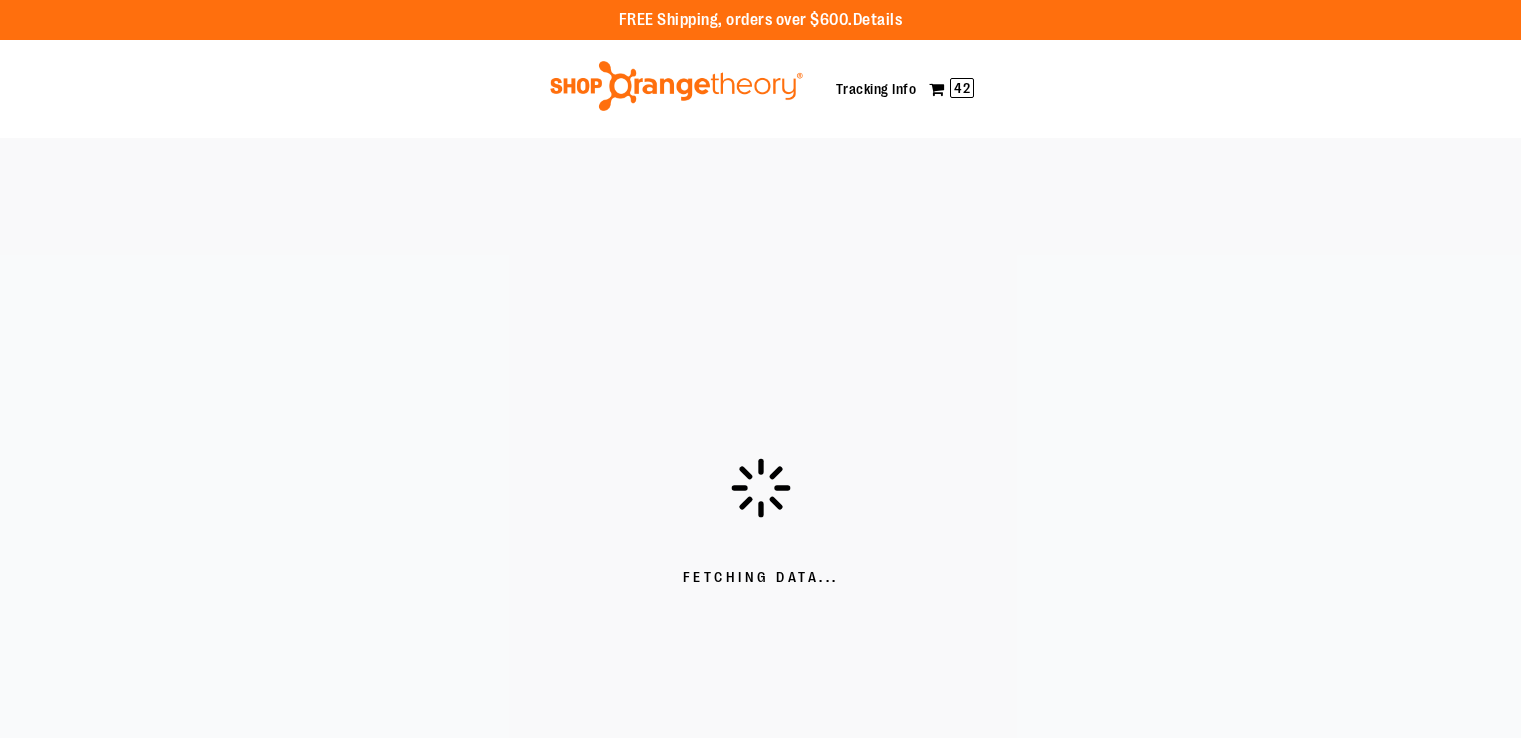 scroll, scrollTop: 0, scrollLeft: 0, axis: both 